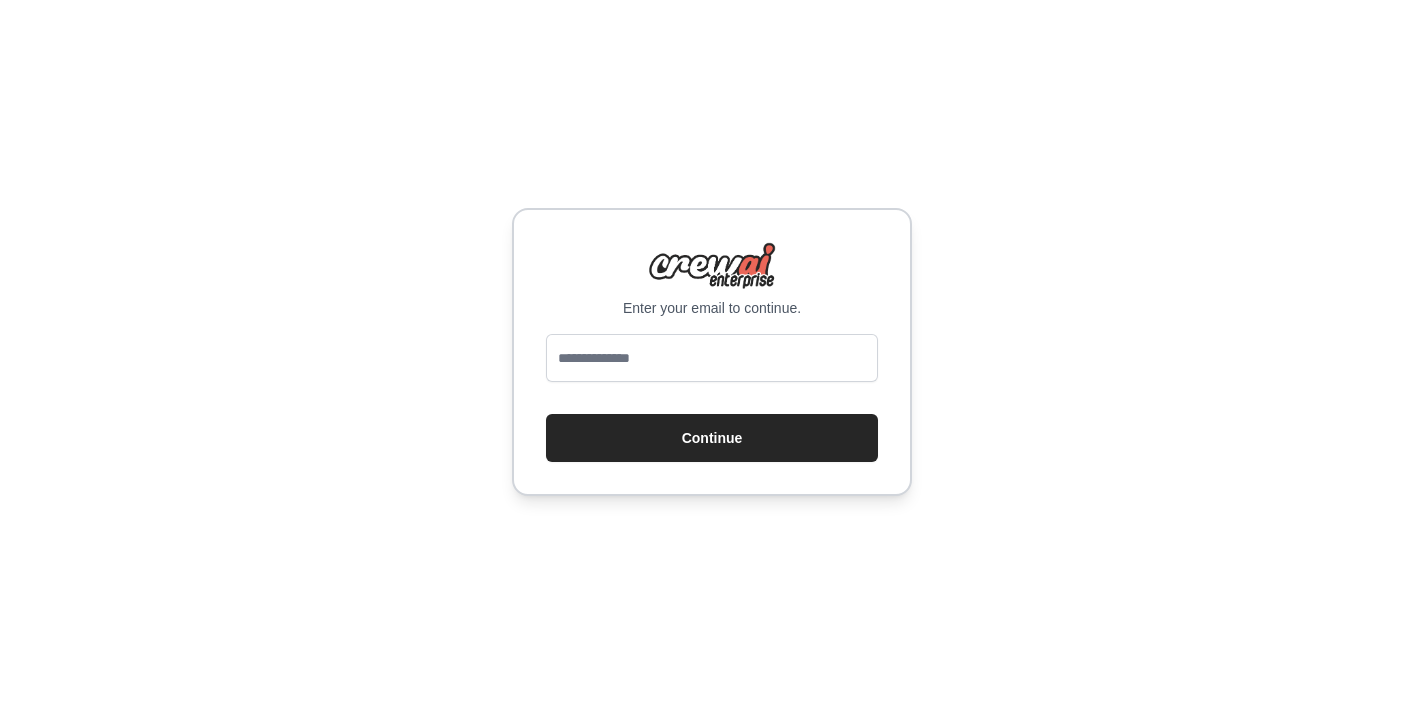 scroll, scrollTop: 0, scrollLeft: 0, axis: both 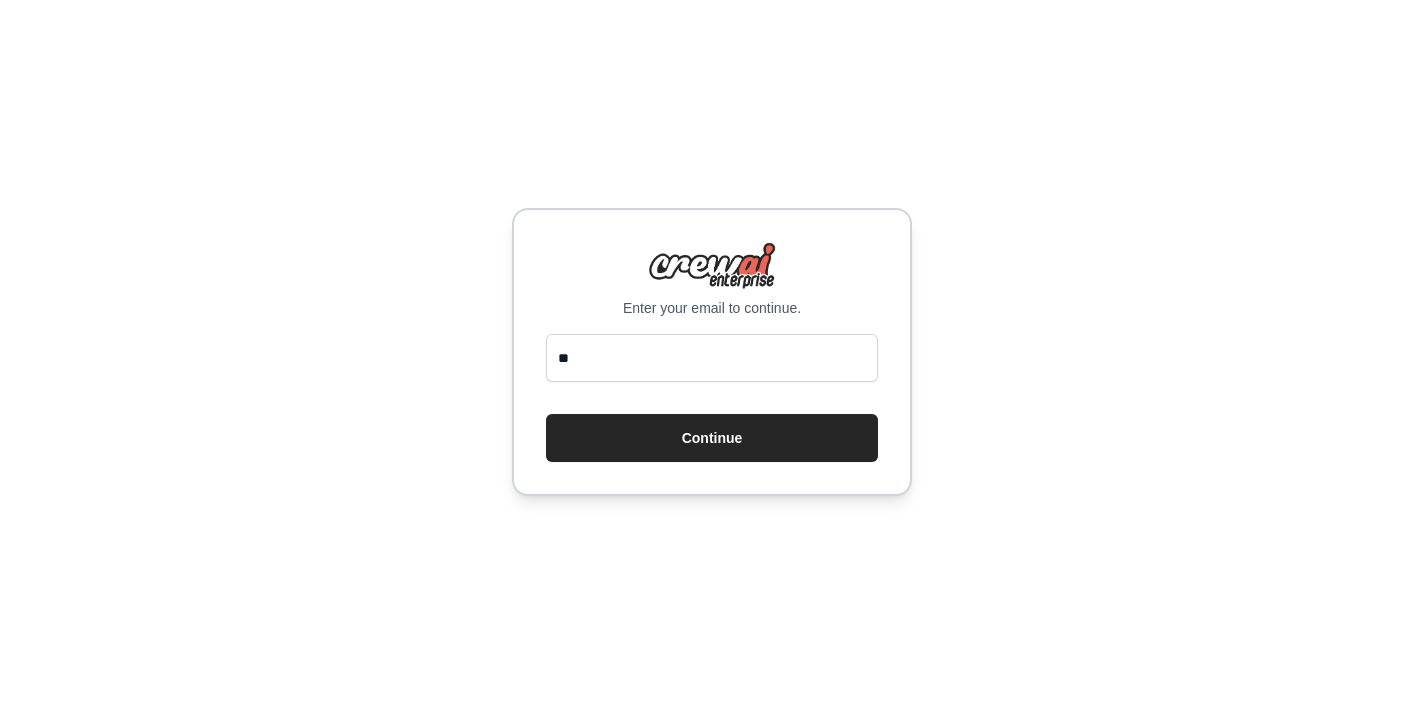 type on "*" 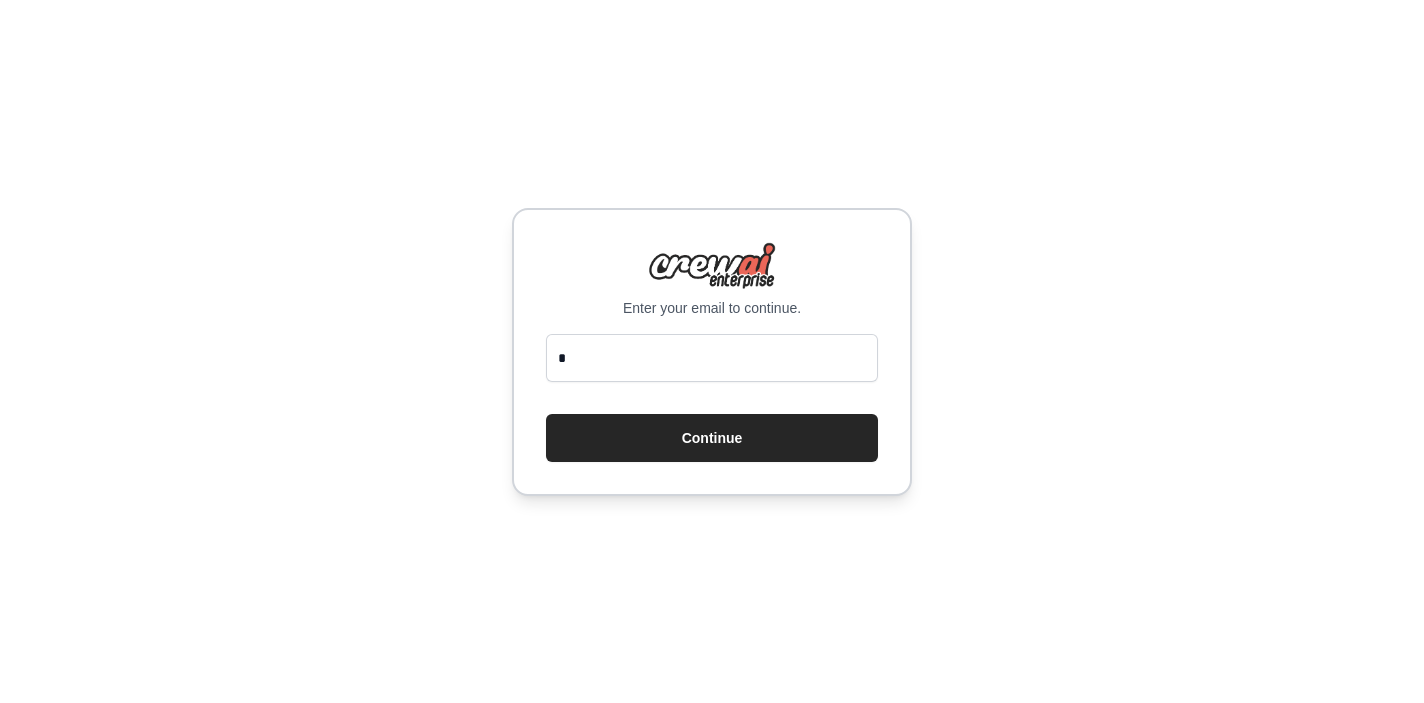 type 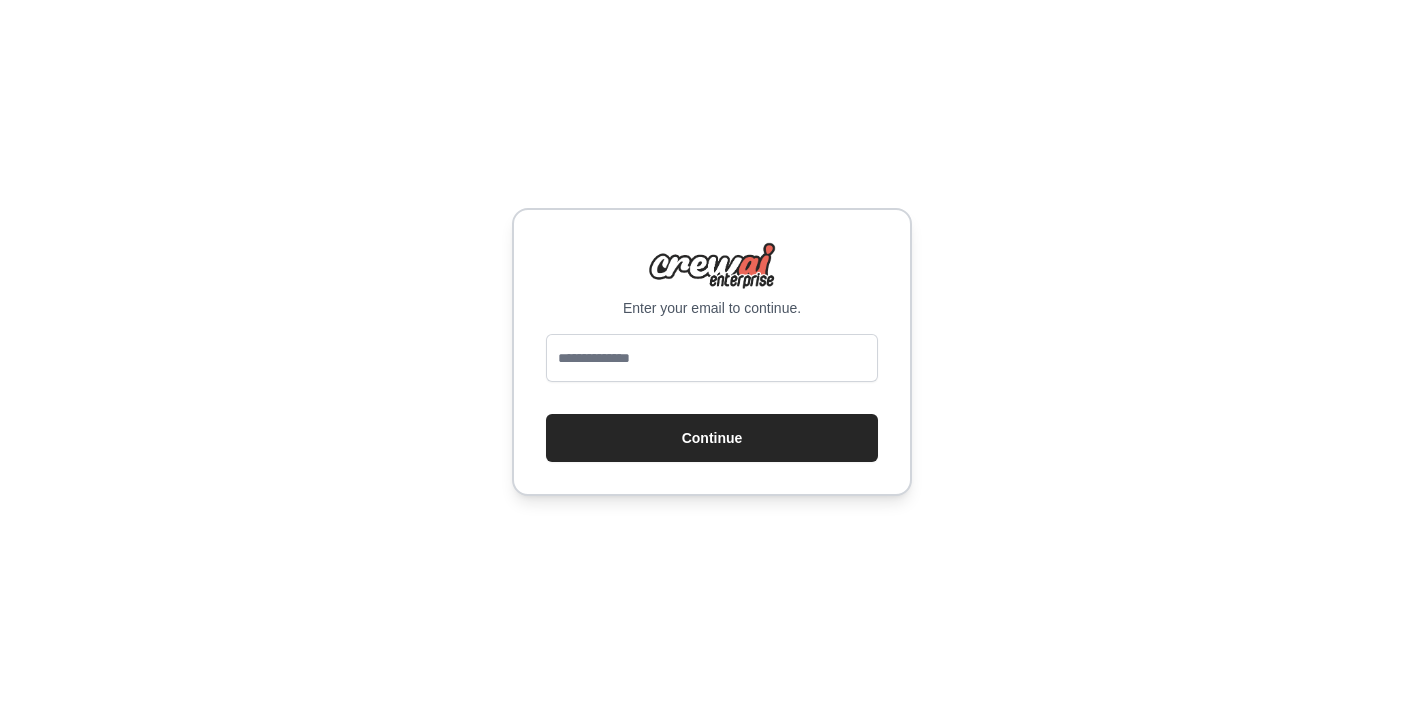 scroll, scrollTop: 0, scrollLeft: 0, axis: both 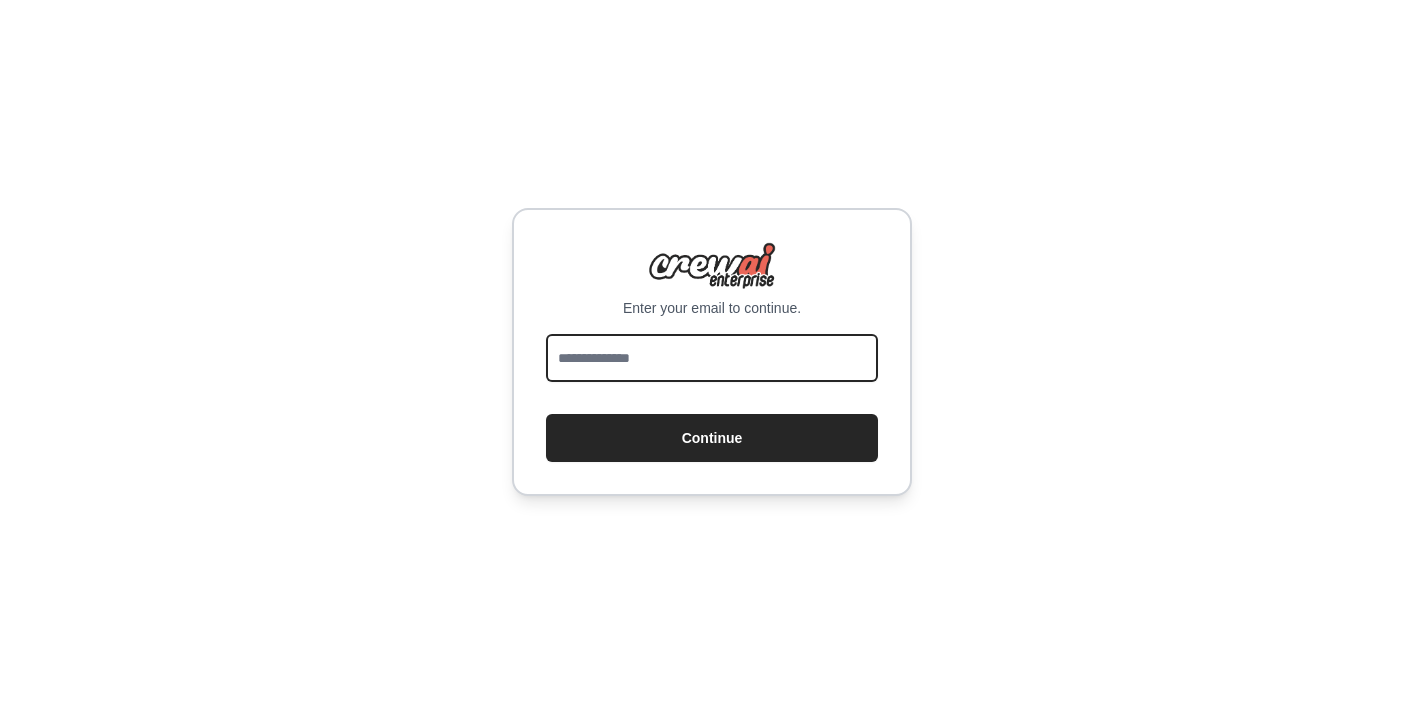 click at bounding box center [712, 358] 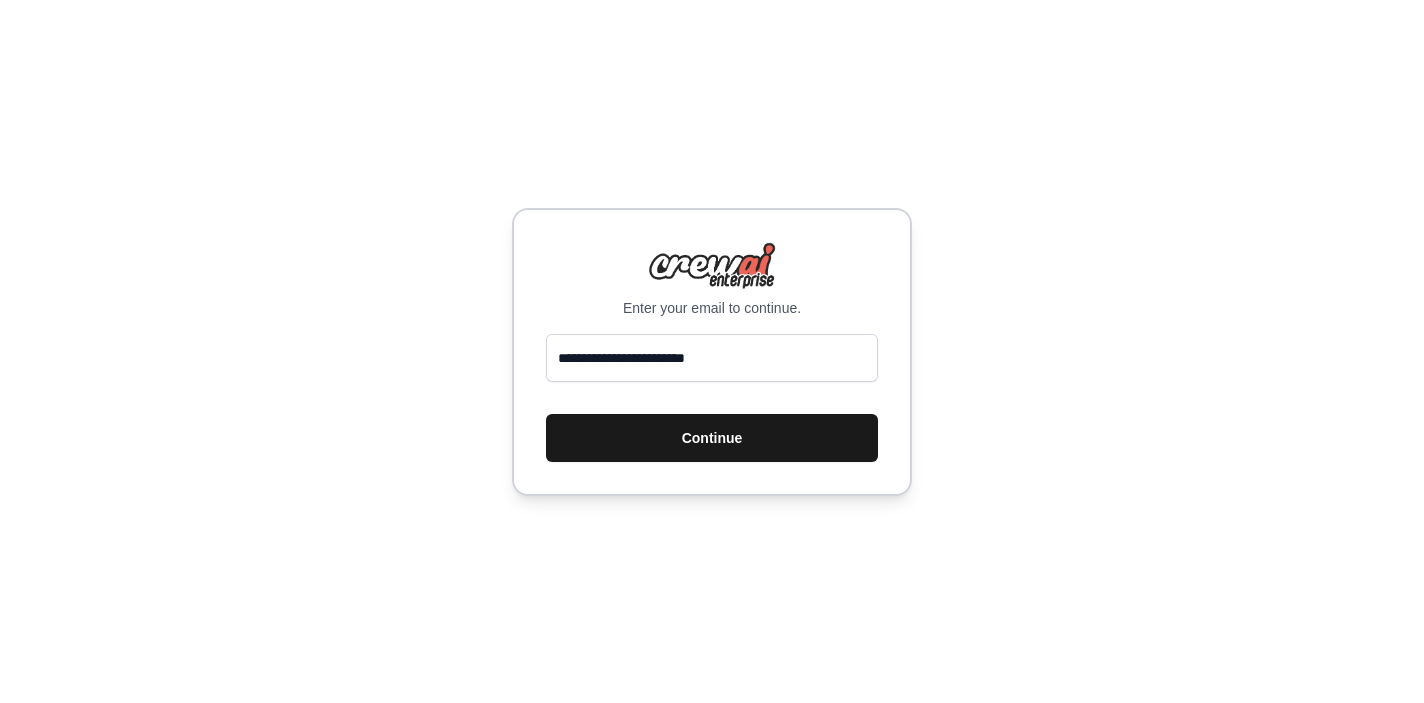 click on "Continue" at bounding box center (712, 438) 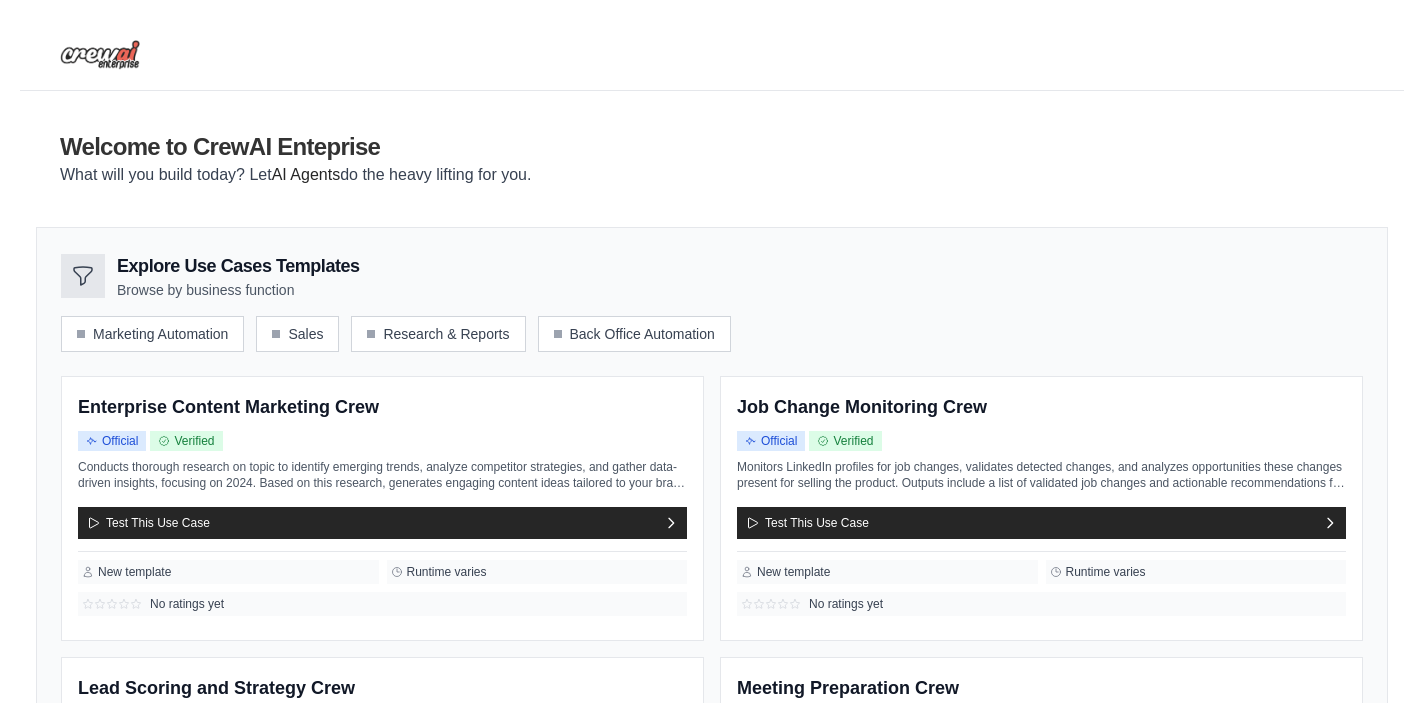 scroll, scrollTop: 0, scrollLeft: 0, axis: both 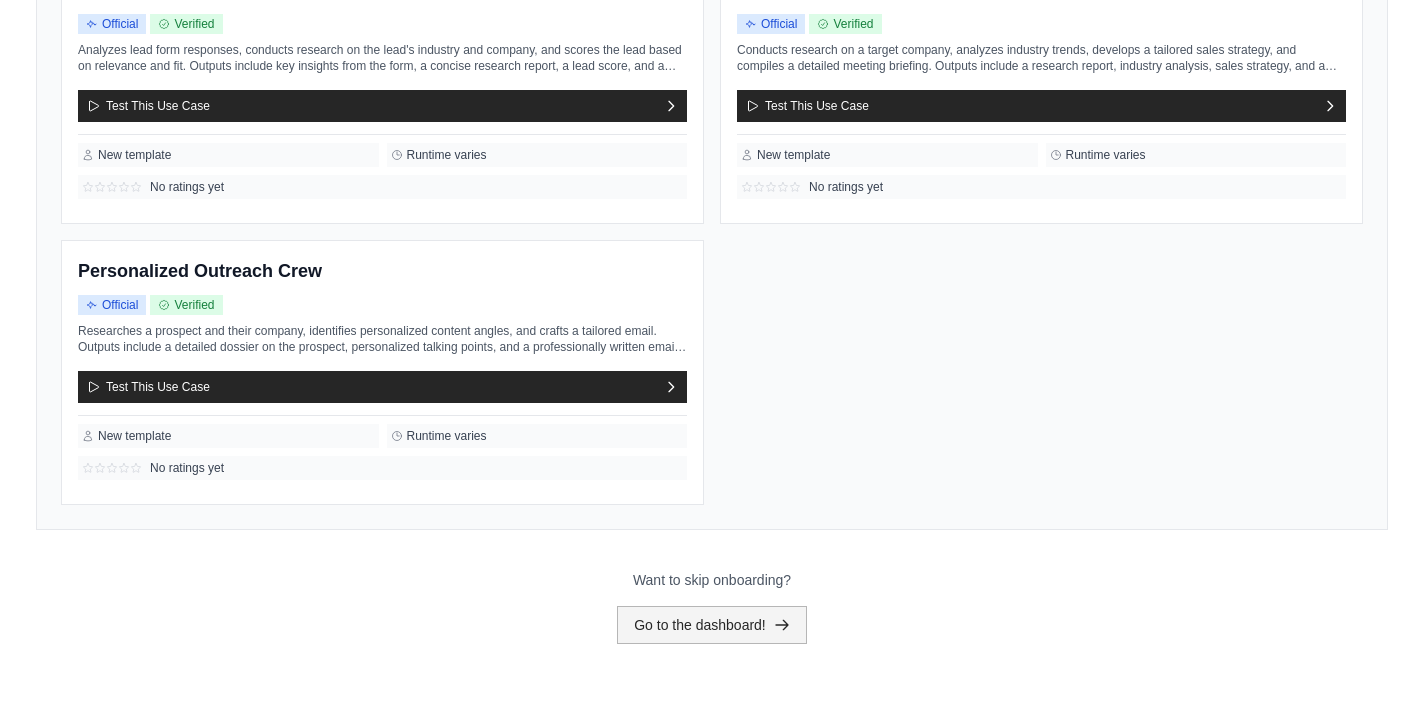 click on "Go to the dashboard!" at bounding box center [712, 625] 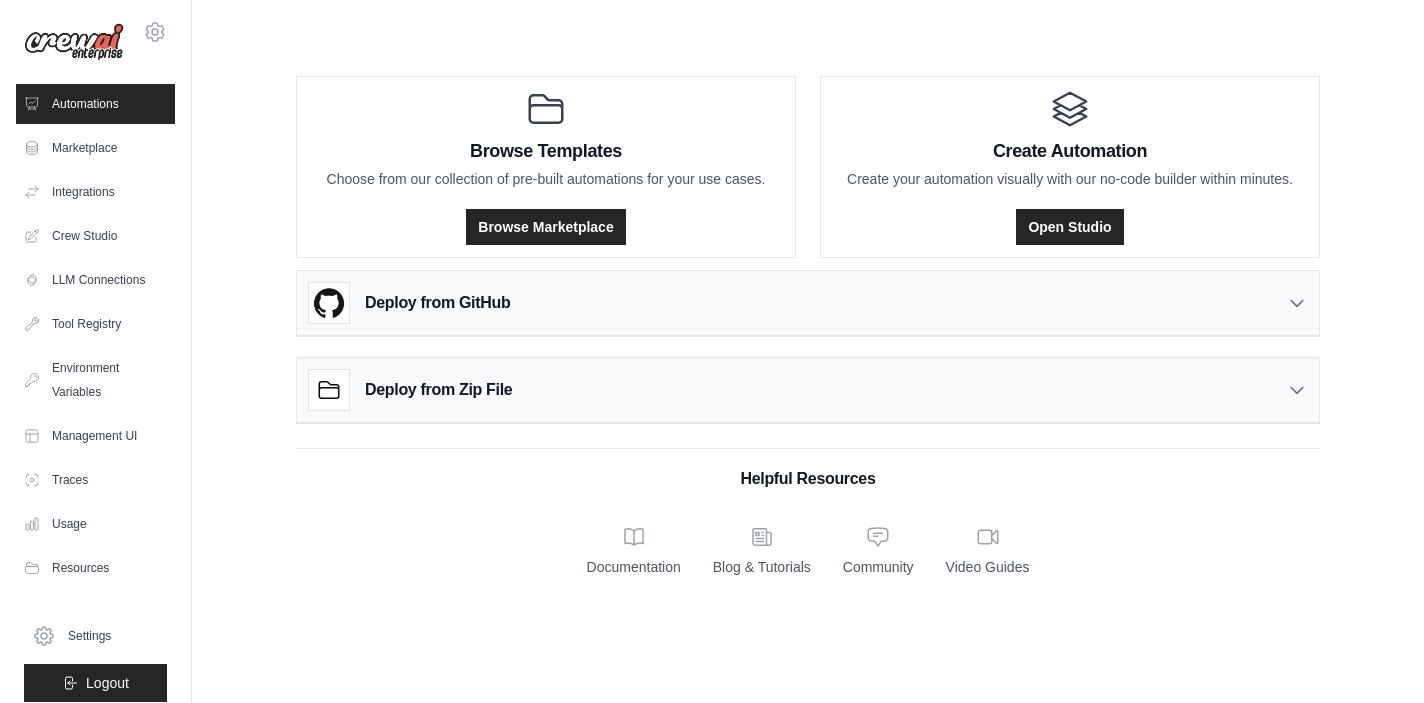 scroll, scrollTop: 0, scrollLeft: 0, axis: both 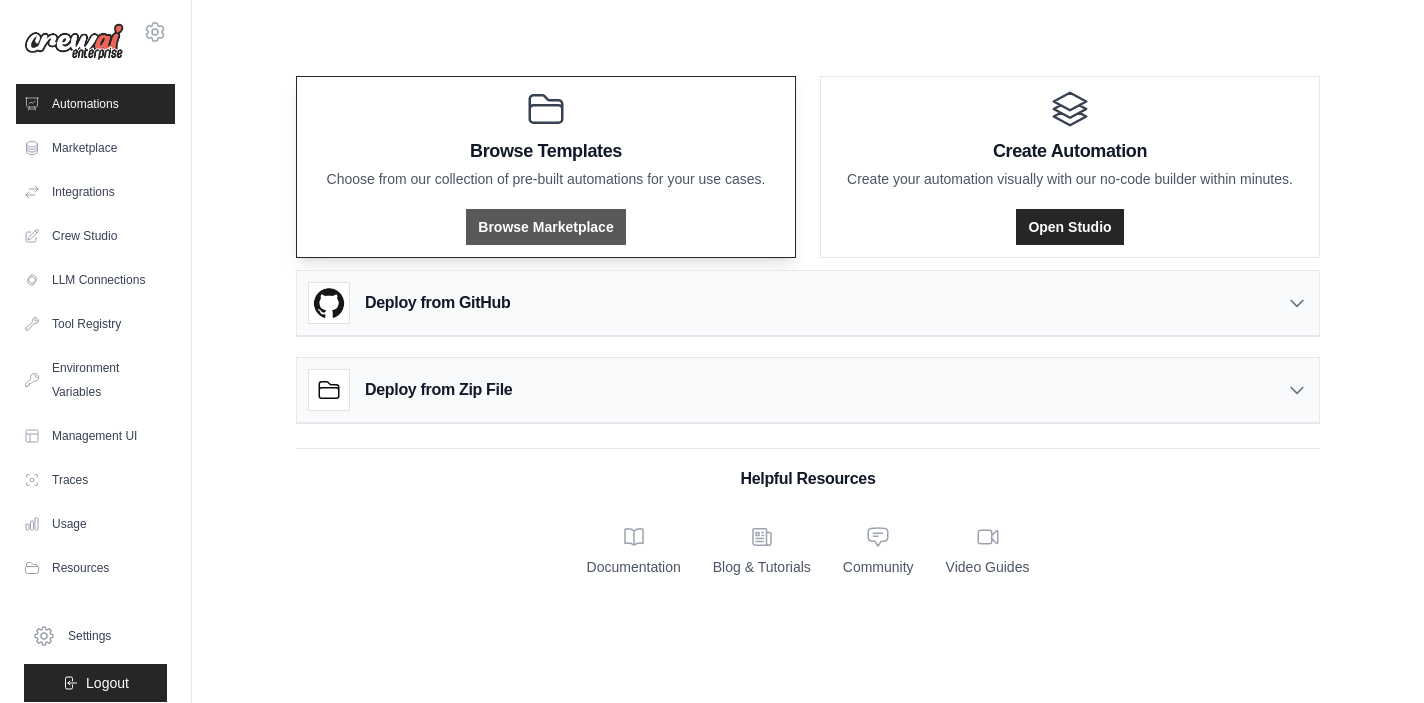 click on "Browse Marketplace" at bounding box center [545, 227] 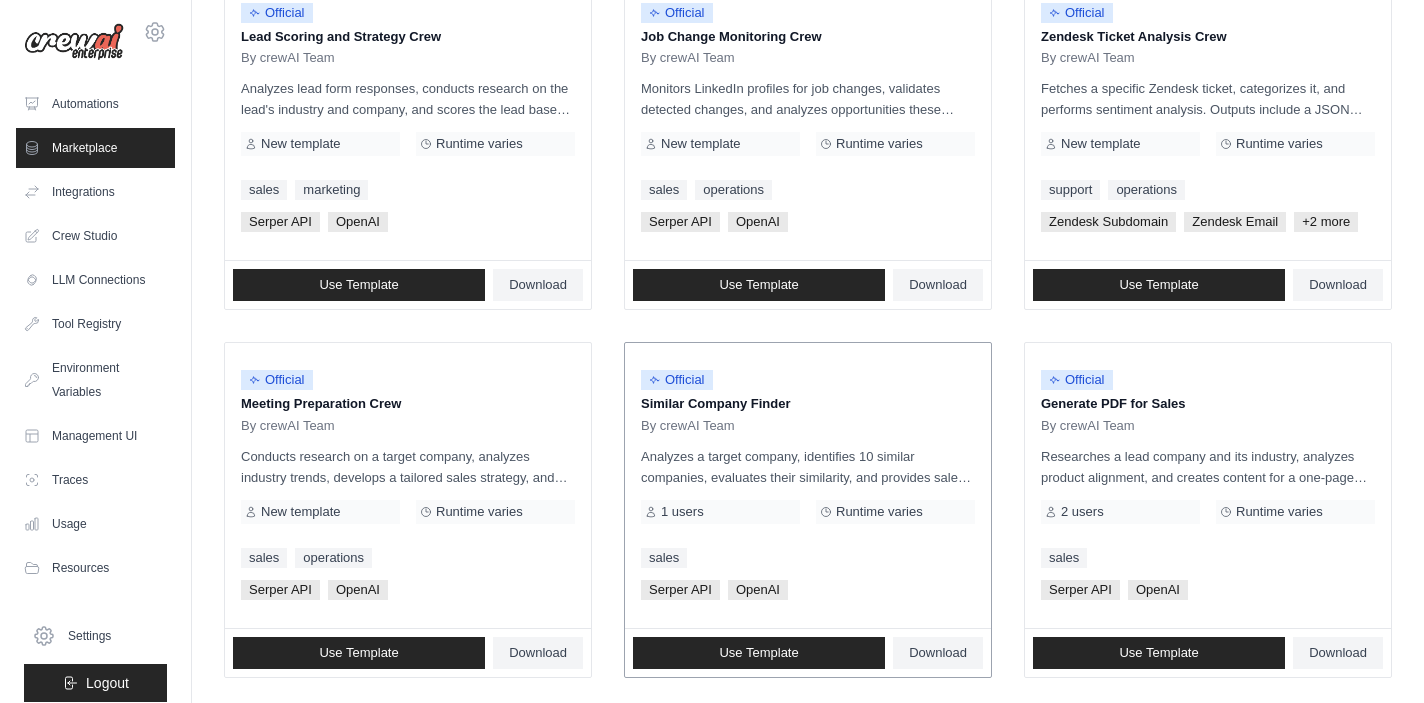 scroll, scrollTop: 1150, scrollLeft: 0, axis: vertical 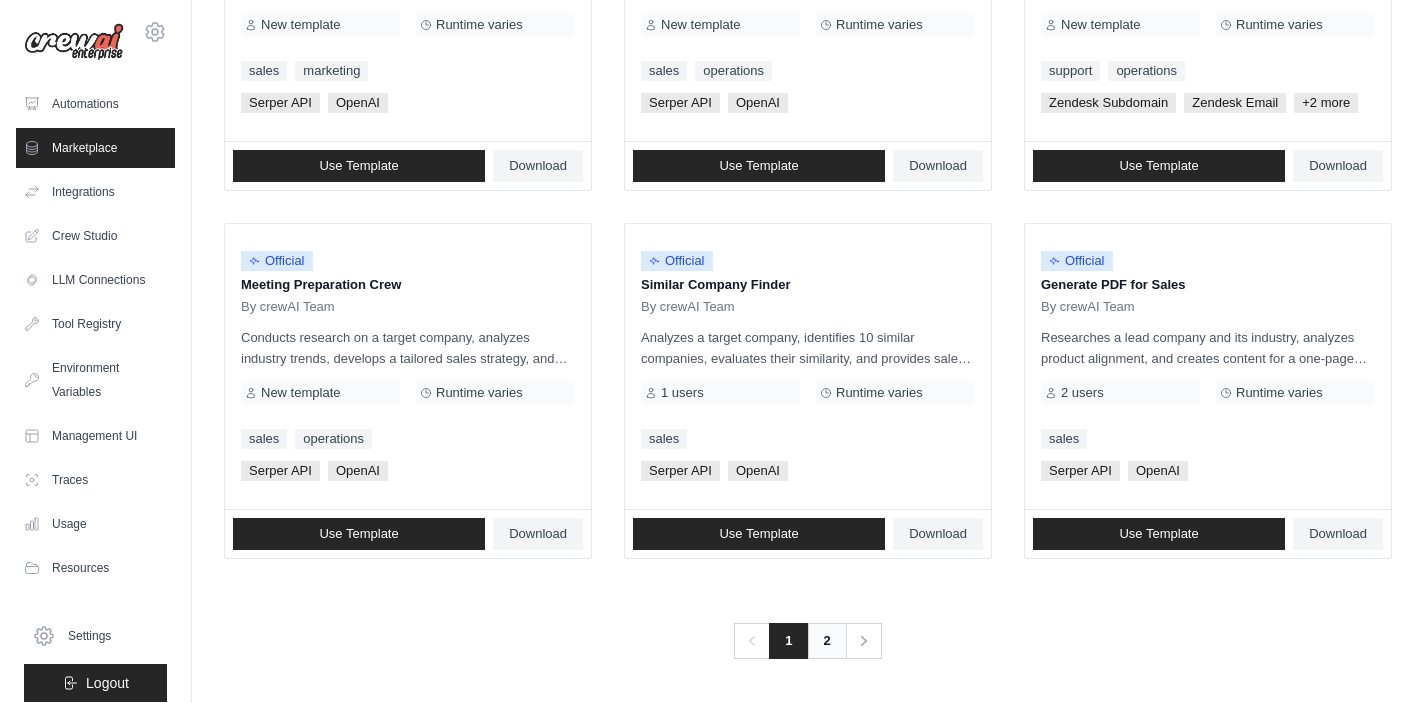 click on "2" at bounding box center (827, 641) 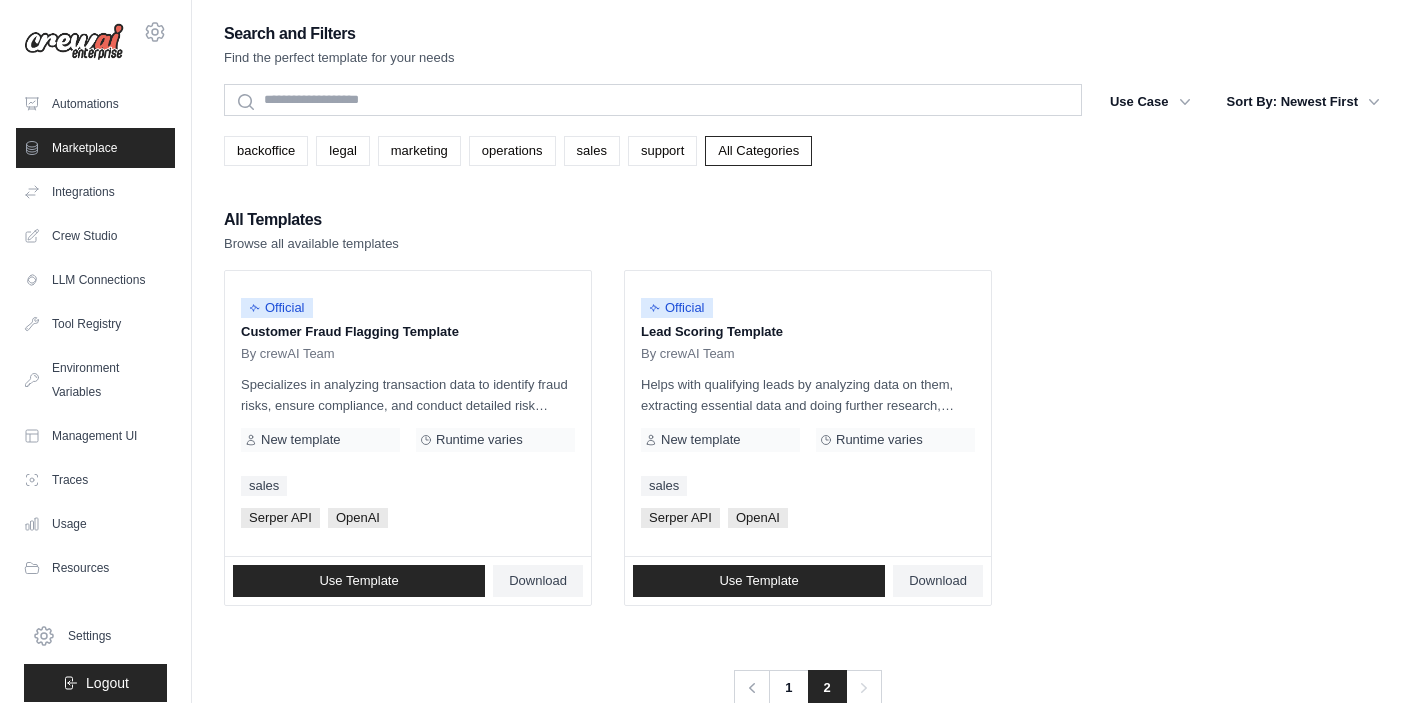 scroll, scrollTop: 40, scrollLeft: 0, axis: vertical 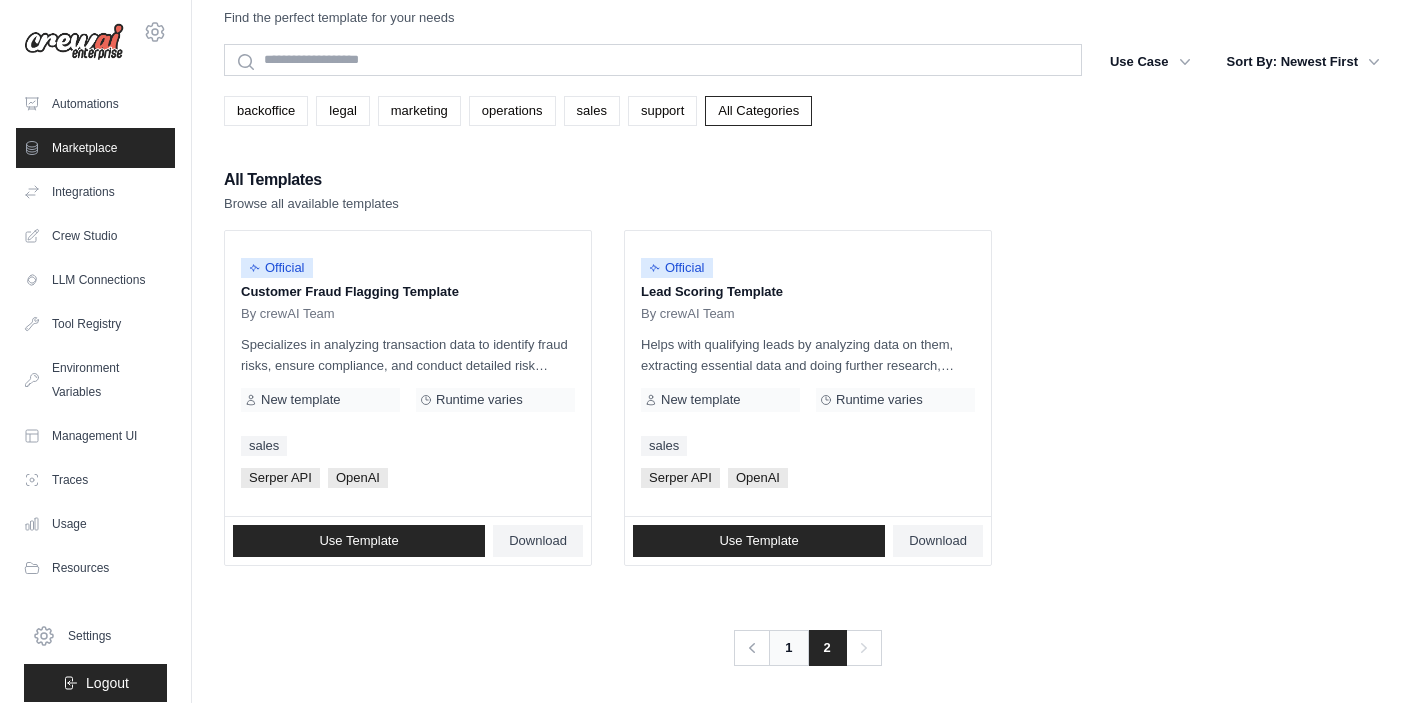 click on "1" at bounding box center (788, 648) 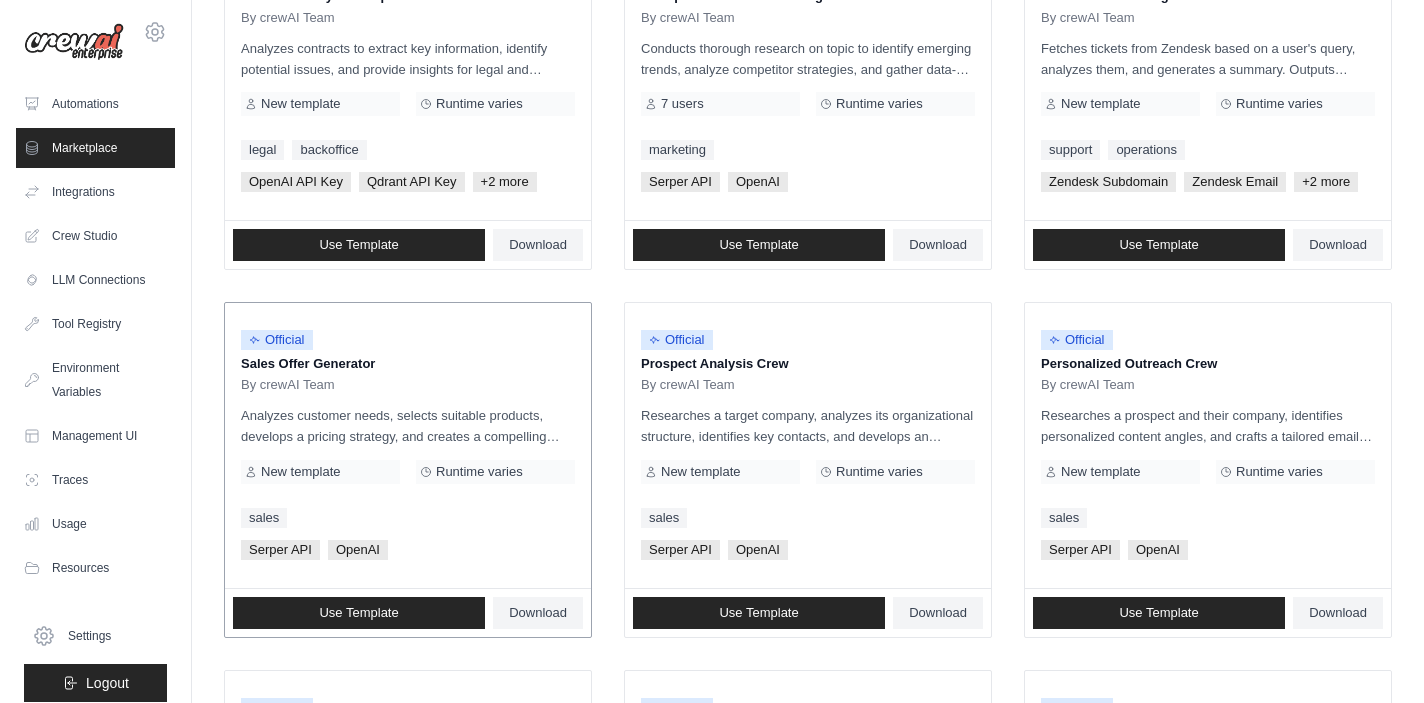 scroll, scrollTop: 437, scrollLeft: 0, axis: vertical 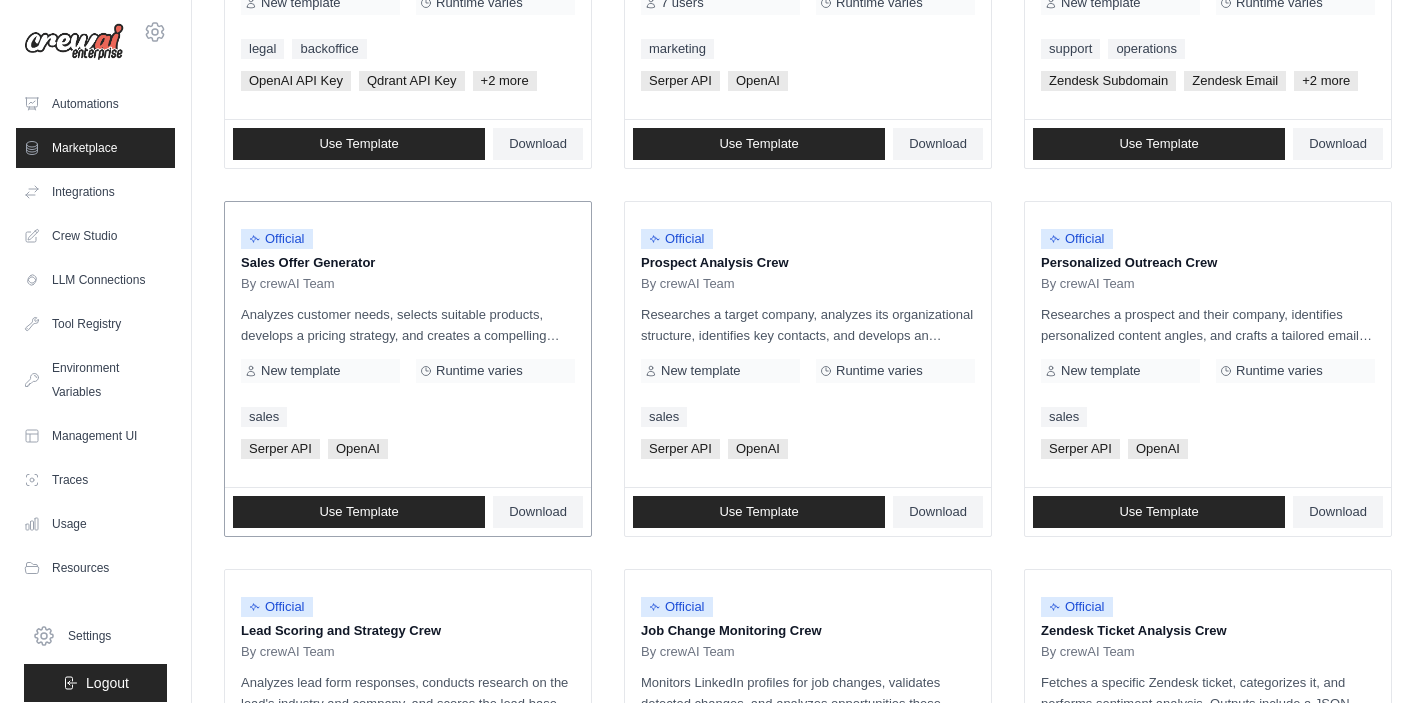click on "Sales Offer Generator" at bounding box center (408, 263) 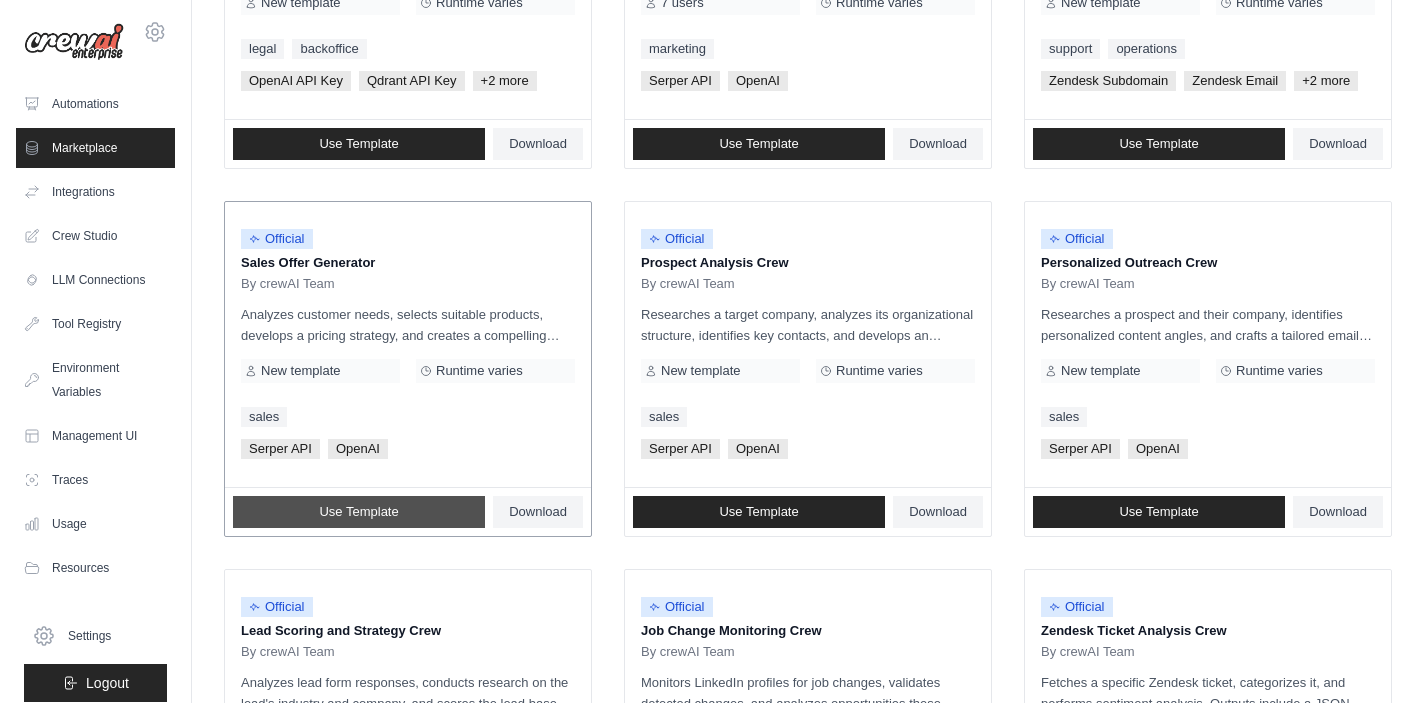 click on "Use Template" at bounding box center [359, 512] 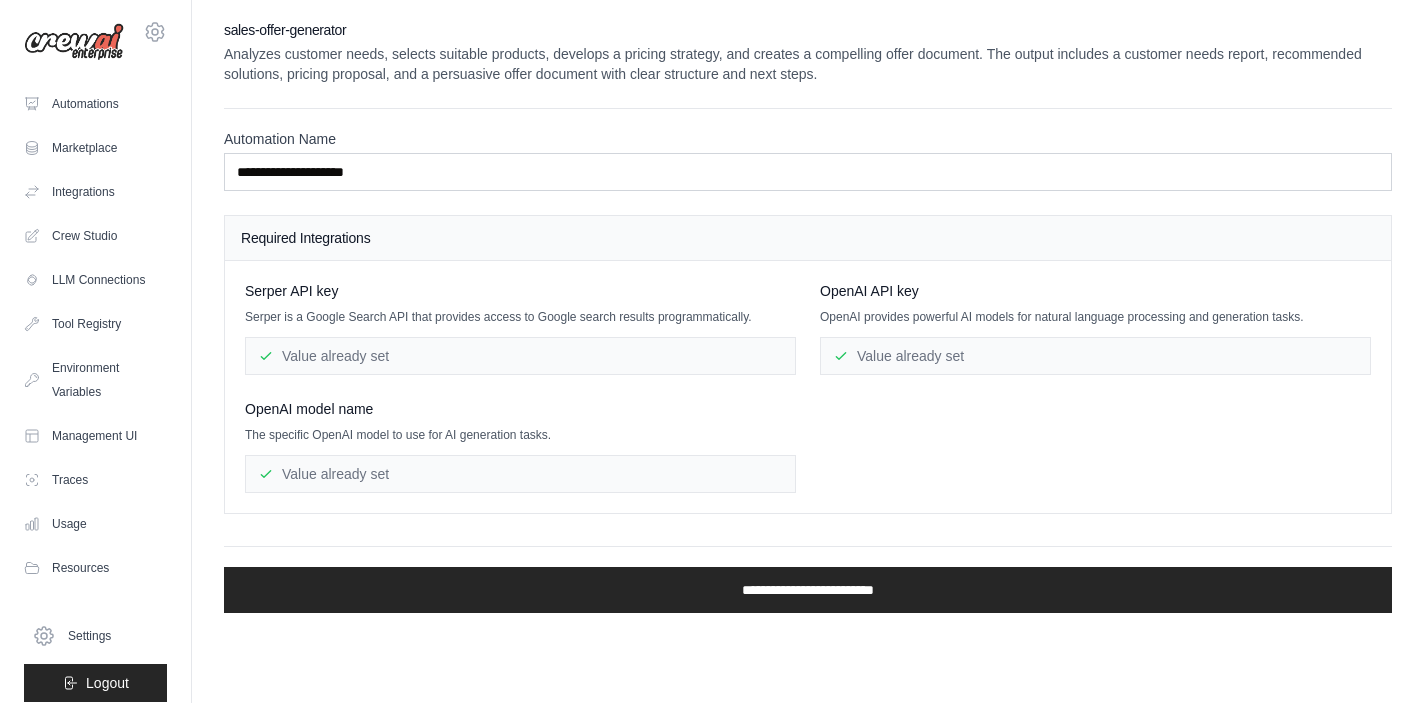 scroll, scrollTop: 0, scrollLeft: 0, axis: both 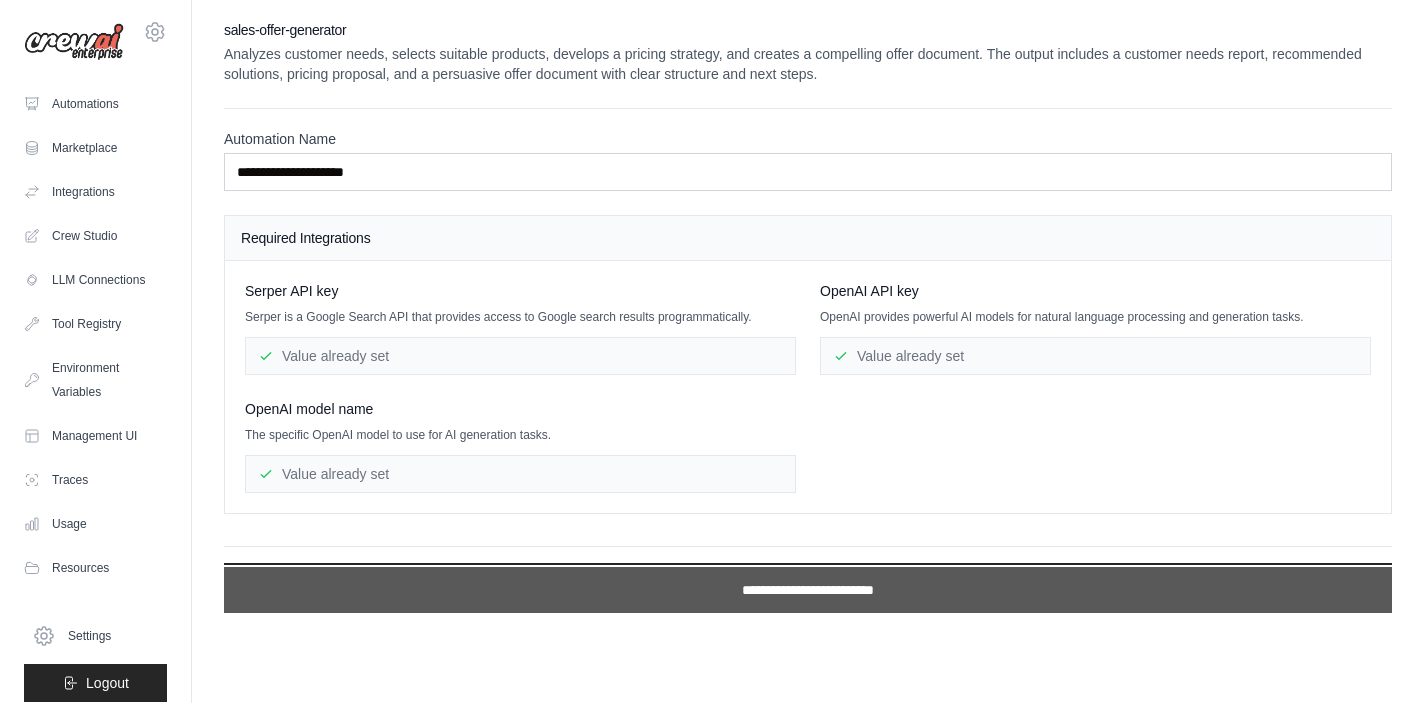 click on "**********" at bounding box center (808, 590) 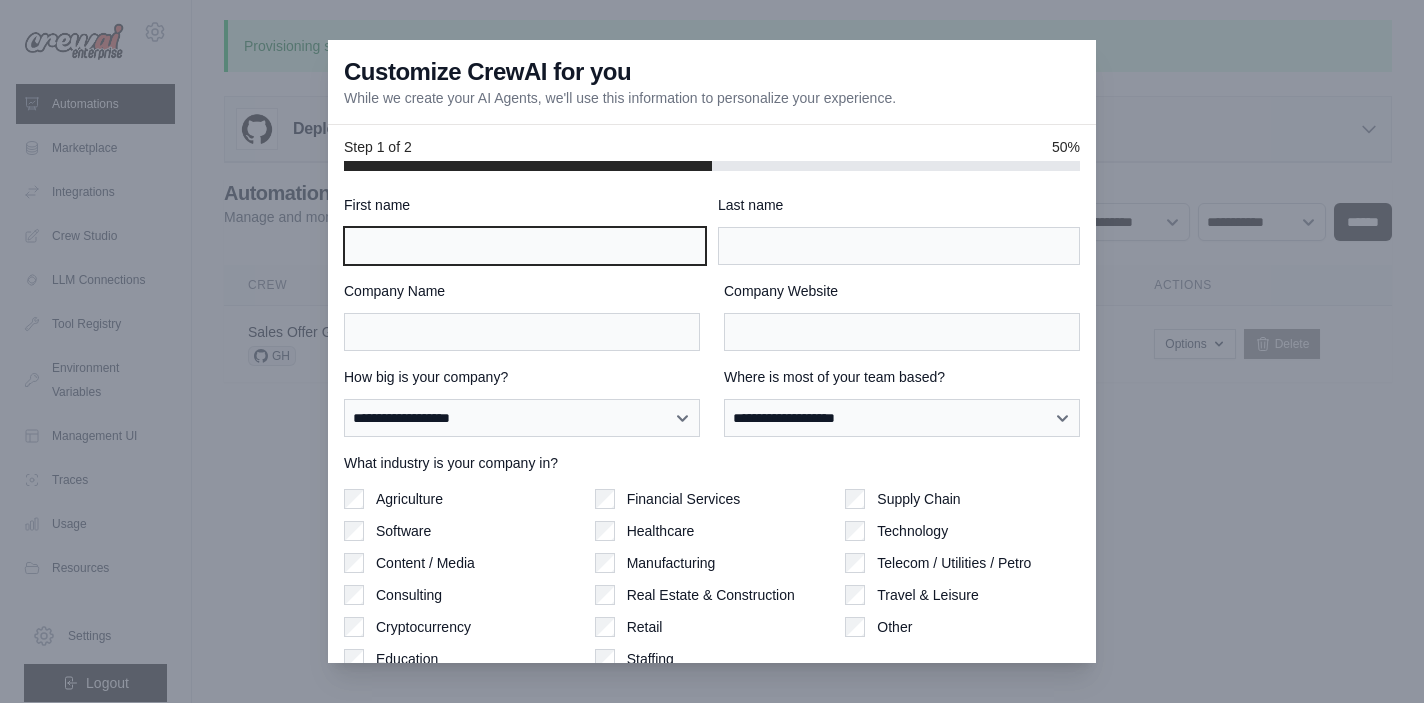 click on "First name" at bounding box center [525, 246] 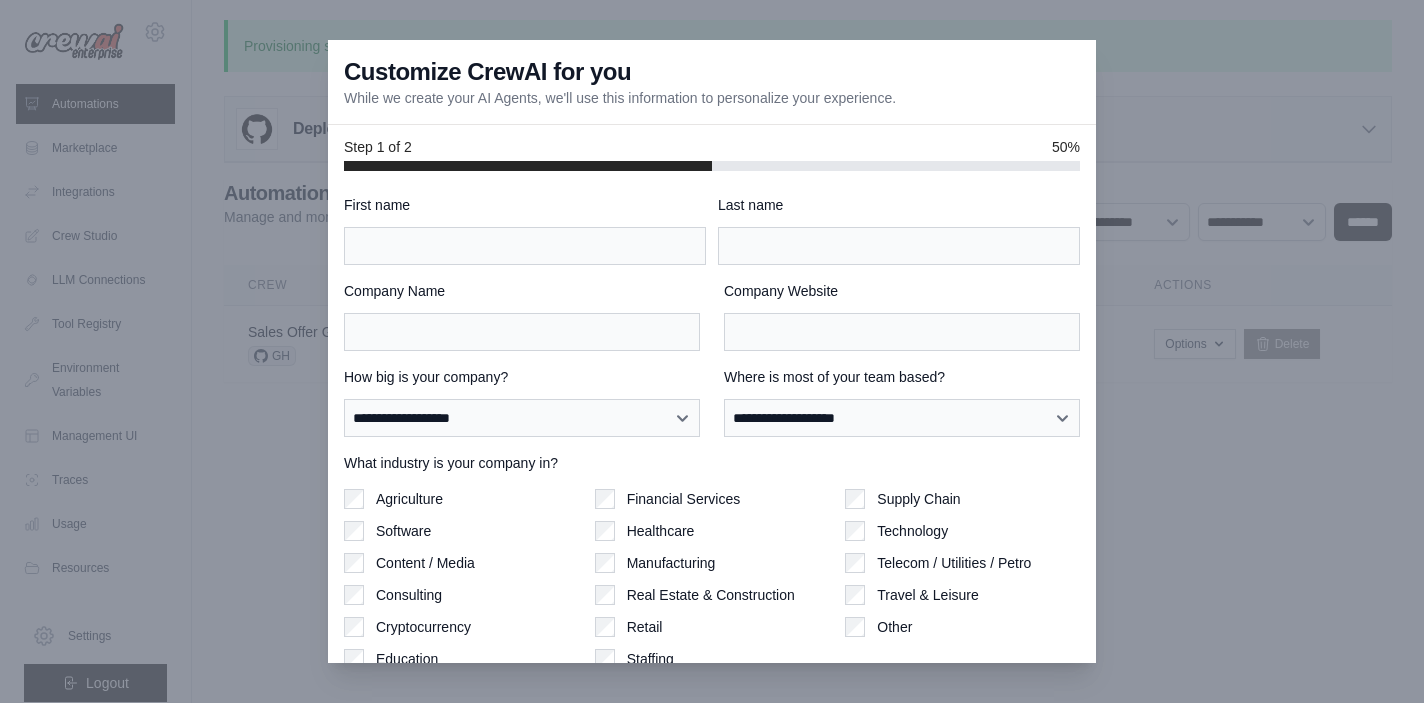 click on "First name" at bounding box center [525, 205] 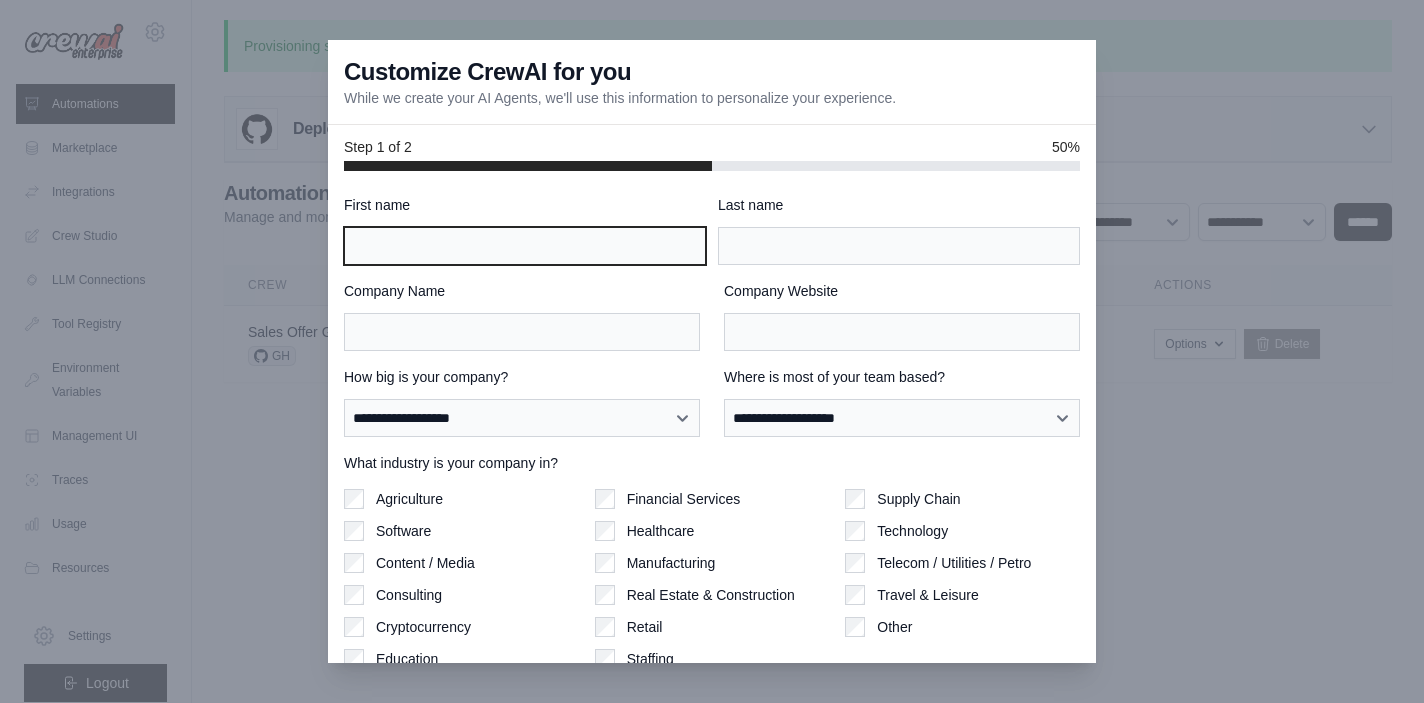 click on "First name" at bounding box center (525, 246) 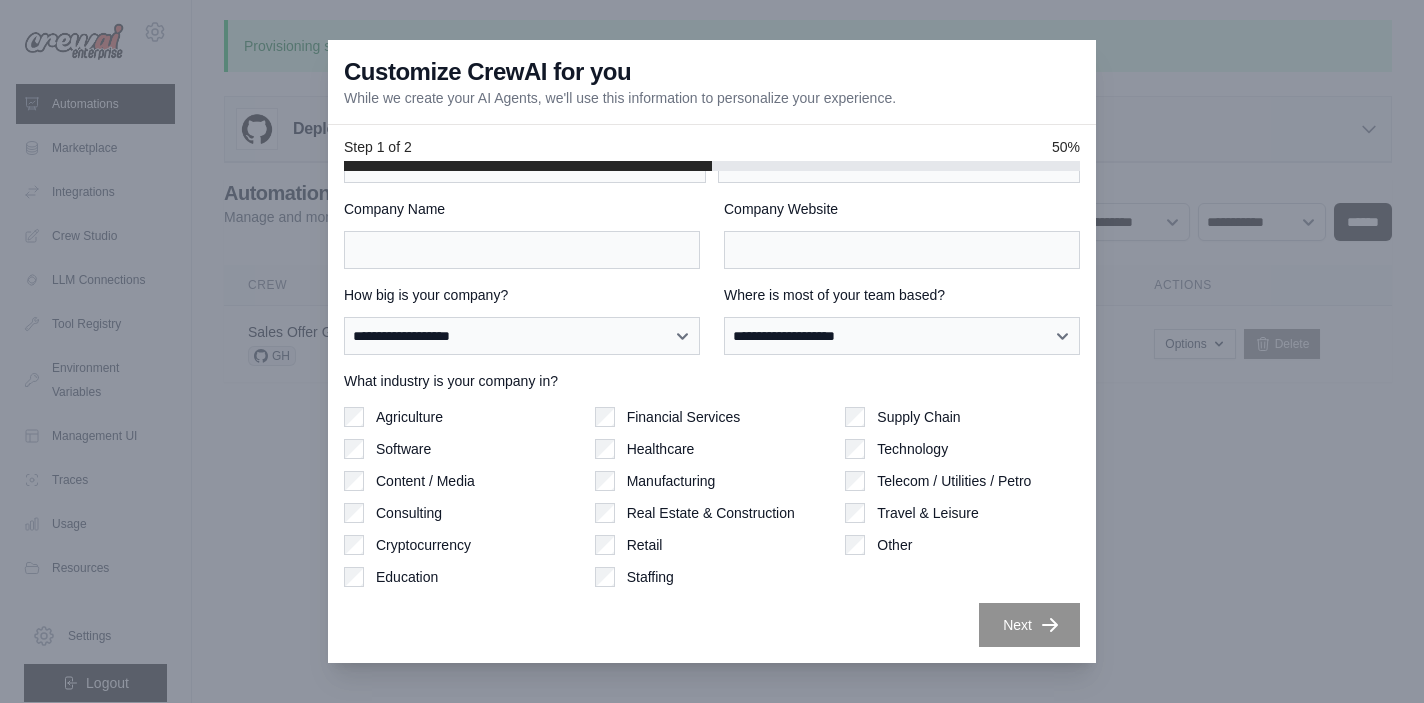 click on "Manufacturing" at bounding box center (712, 481) 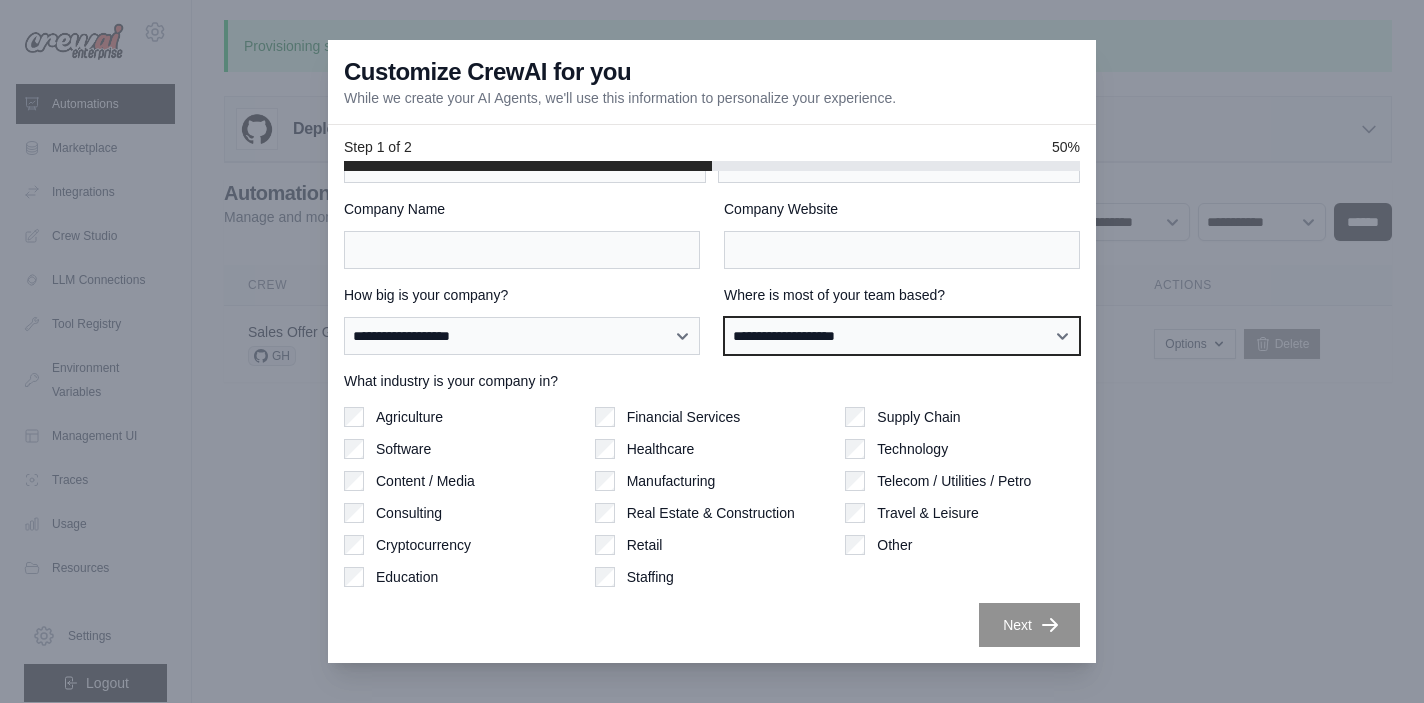click on "**********" at bounding box center (902, 336) 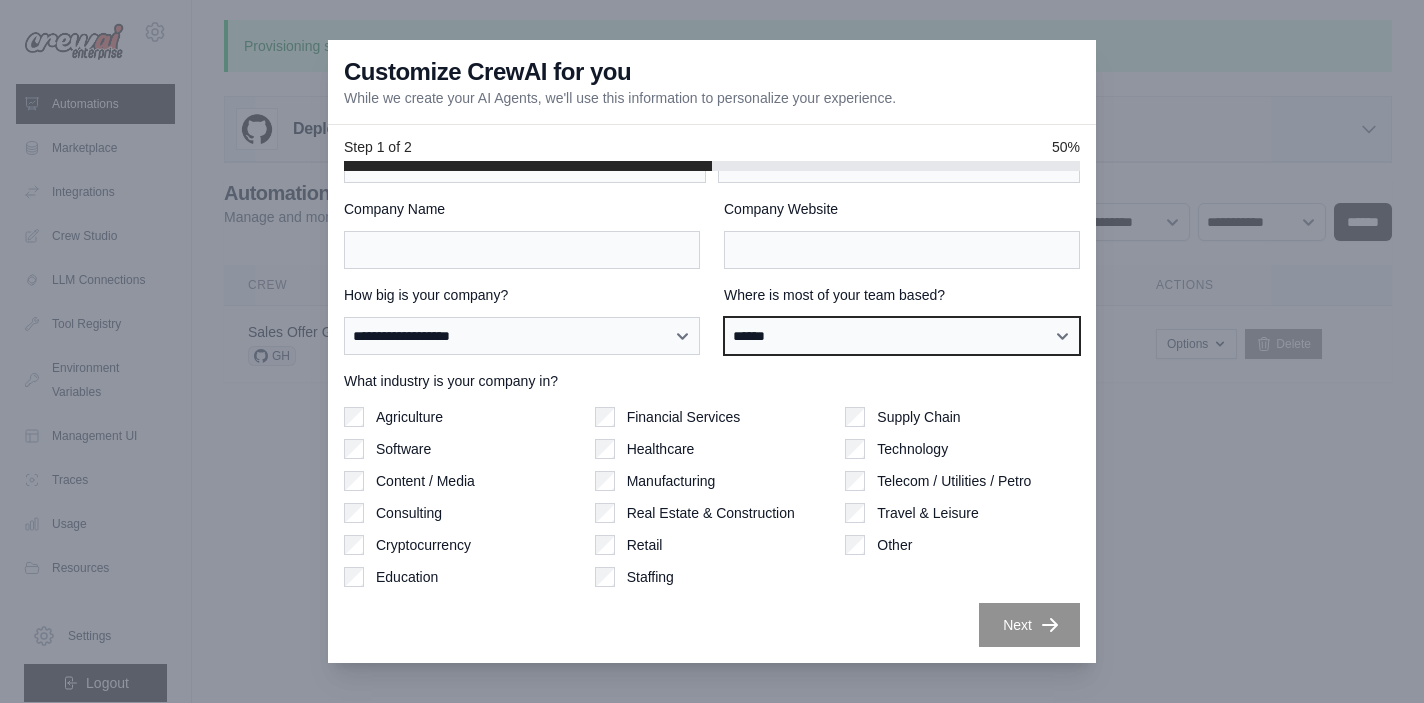scroll, scrollTop: 0, scrollLeft: 0, axis: both 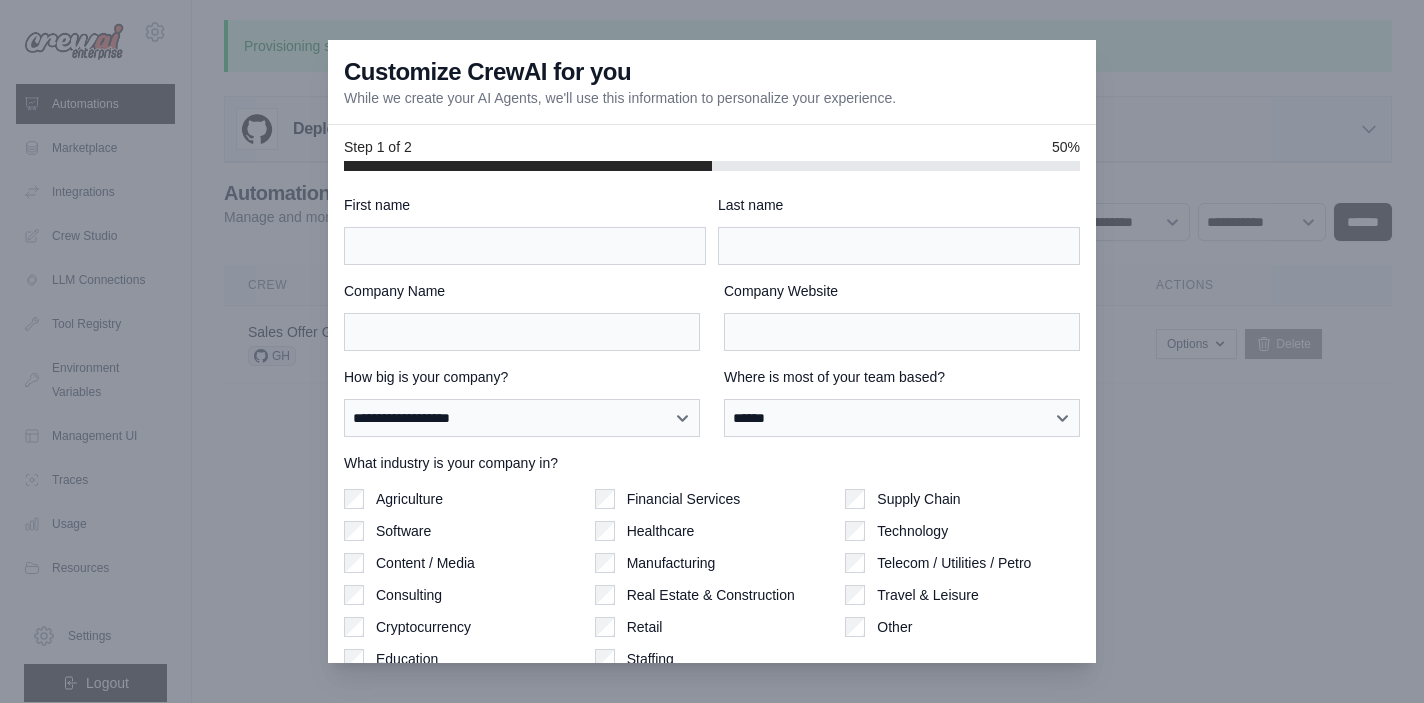 click on "How big is your company?" at bounding box center [522, 377] 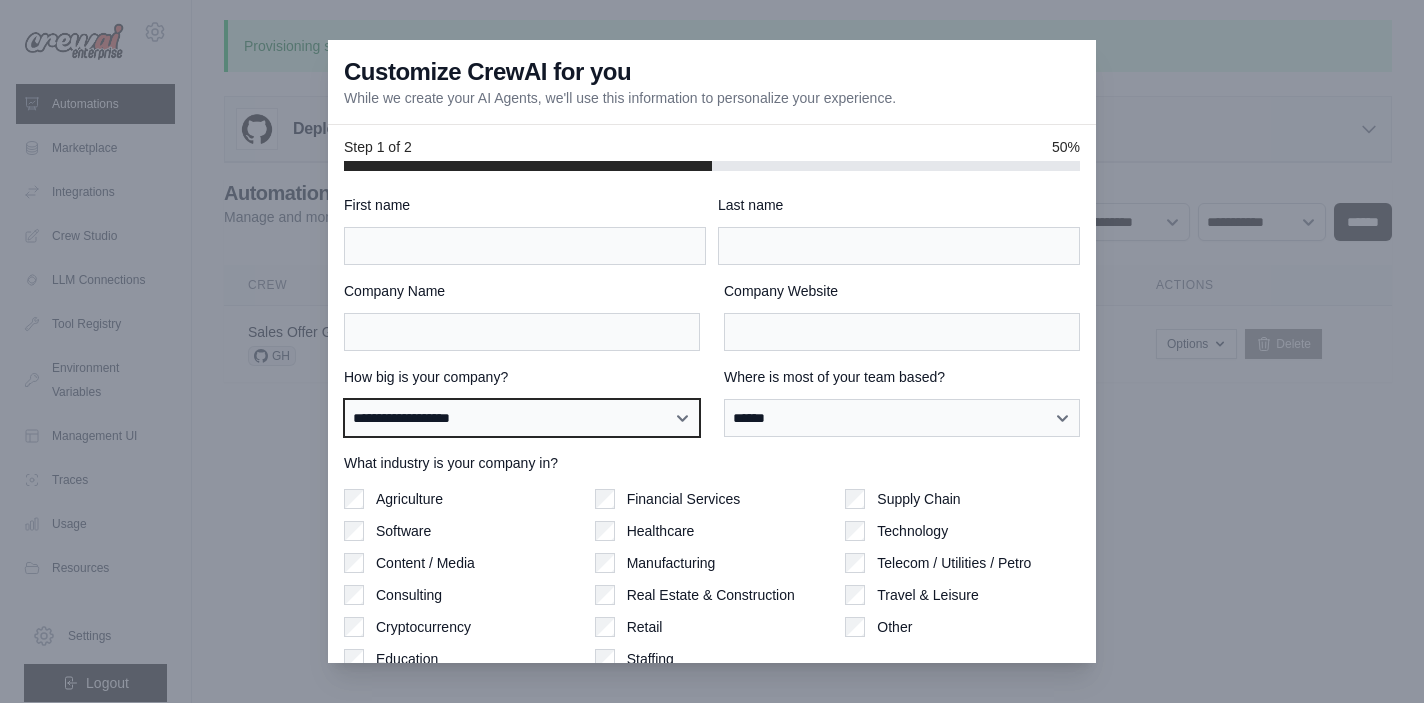 click on "**********" at bounding box center [522, 418] 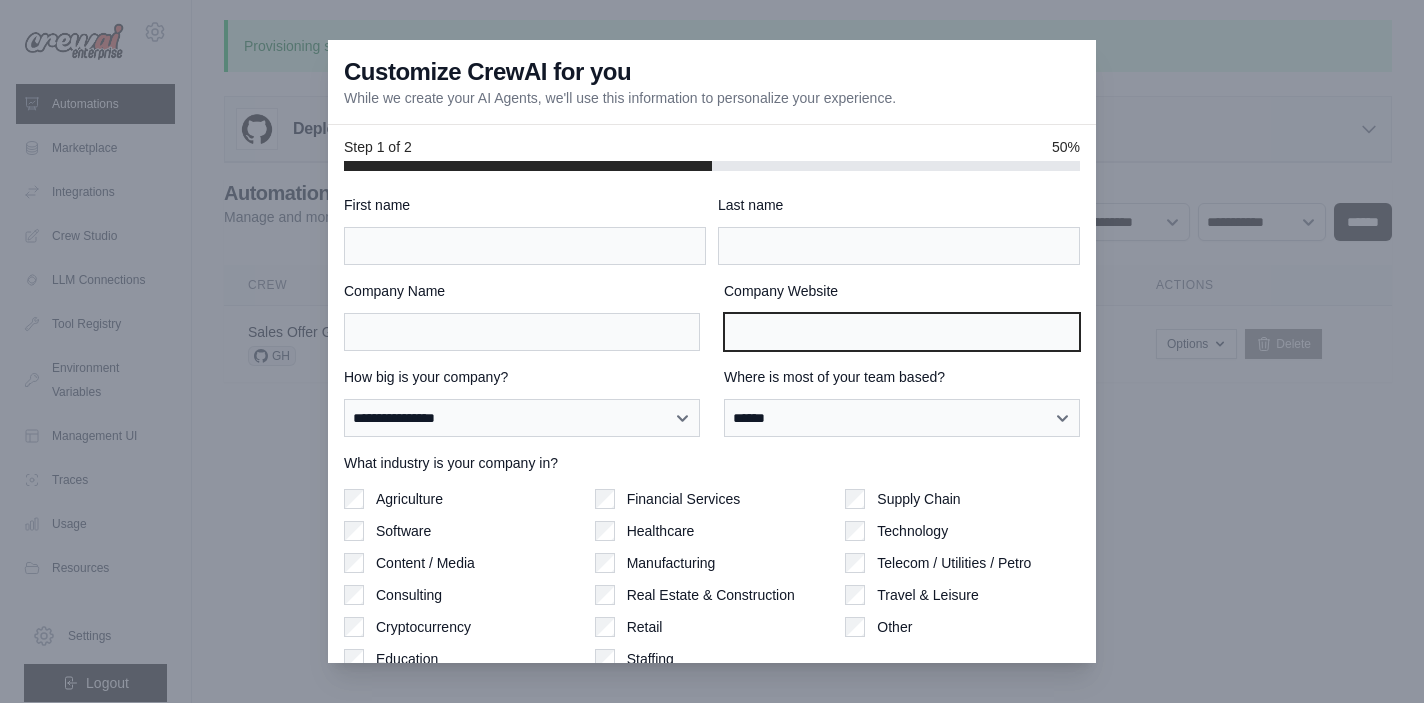 click on "Company Website" at bounding box center [902, 332] 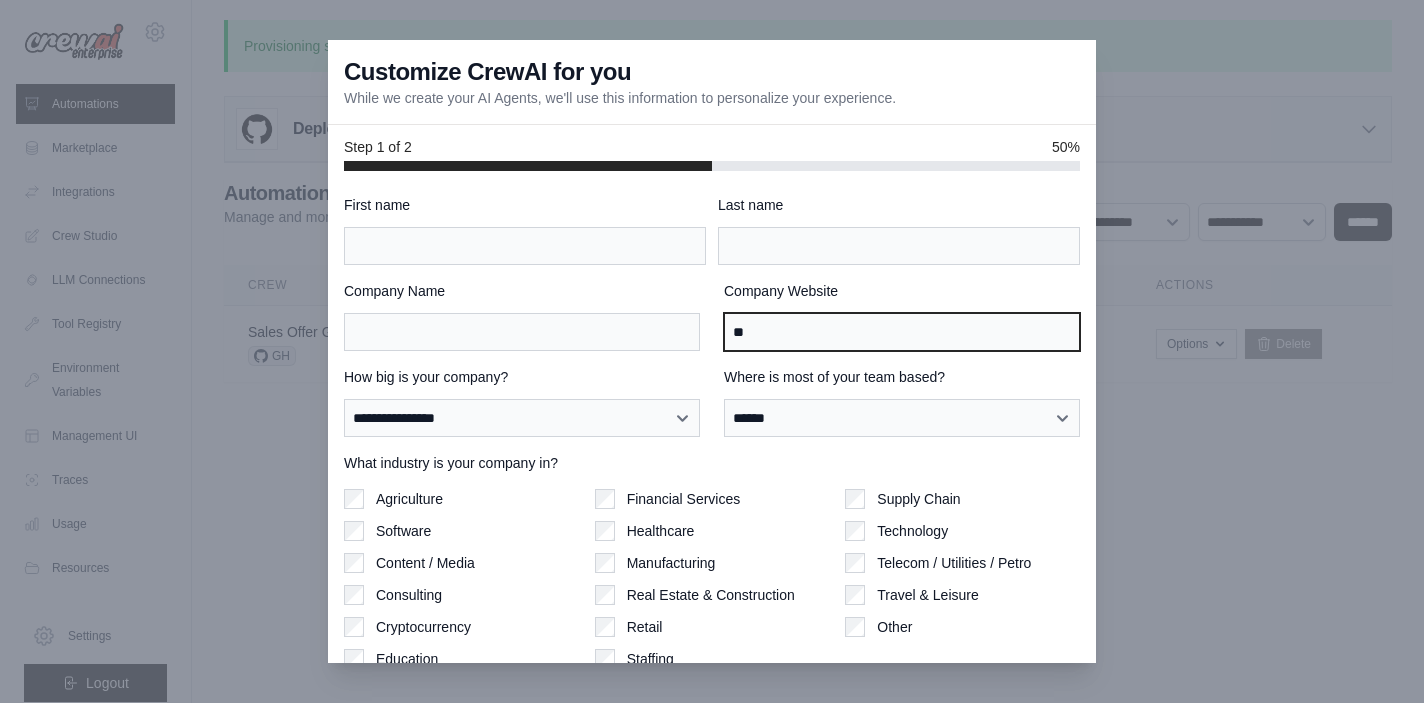 type on "*" 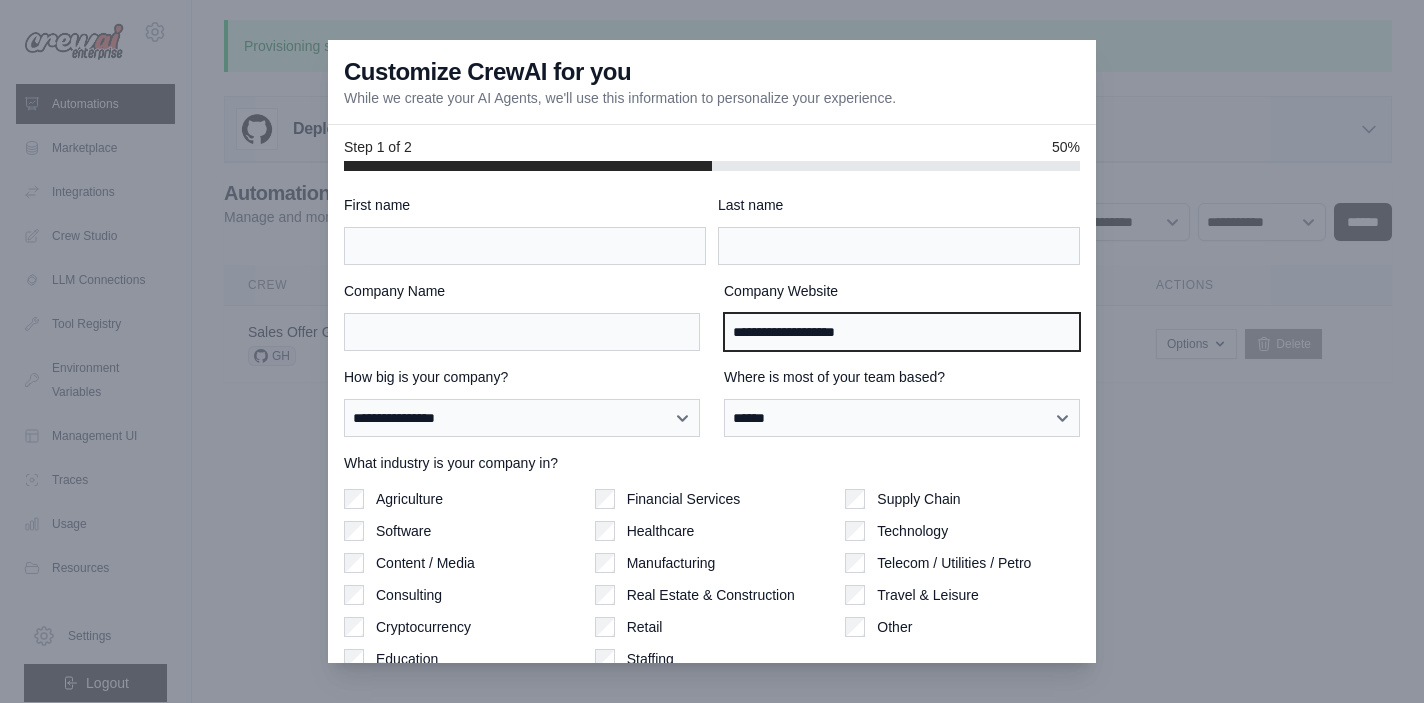 type on "**********" 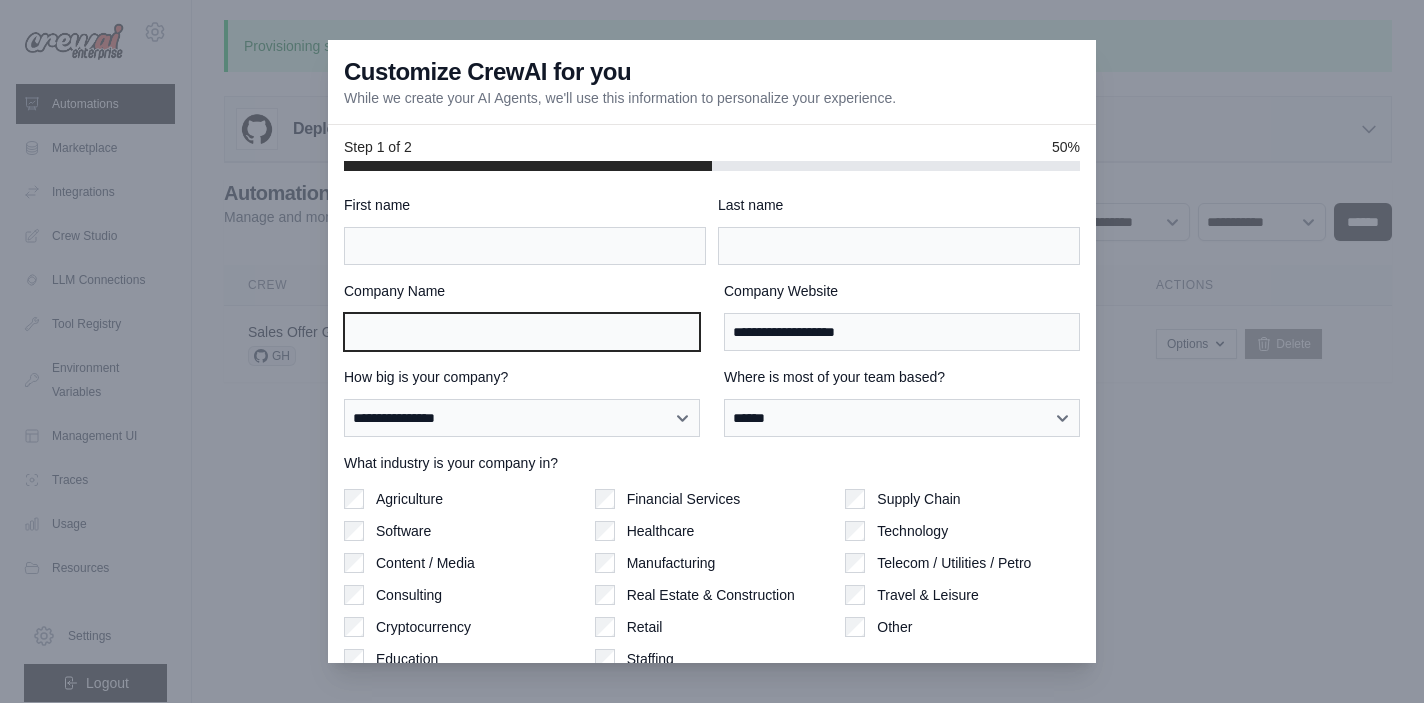 click on "Company Name" at bounding box center [522, 332] 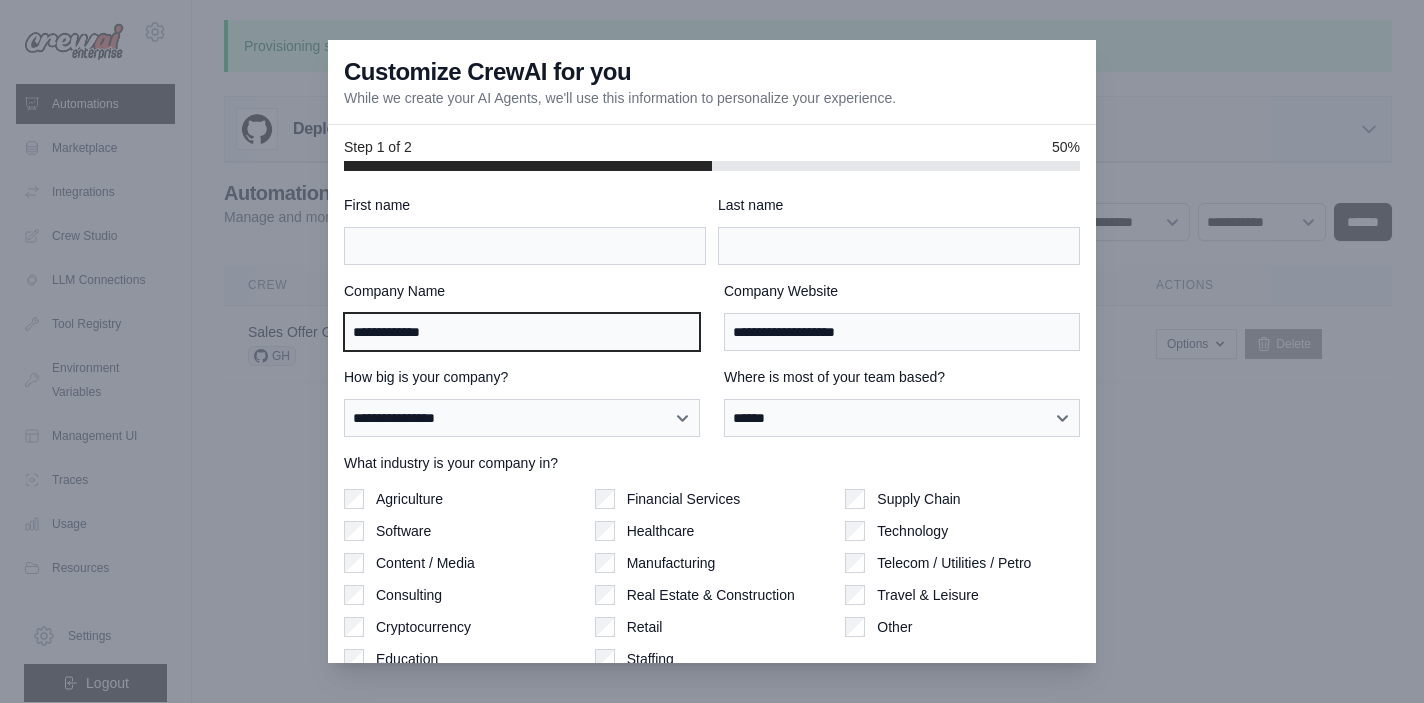 type on "**********" 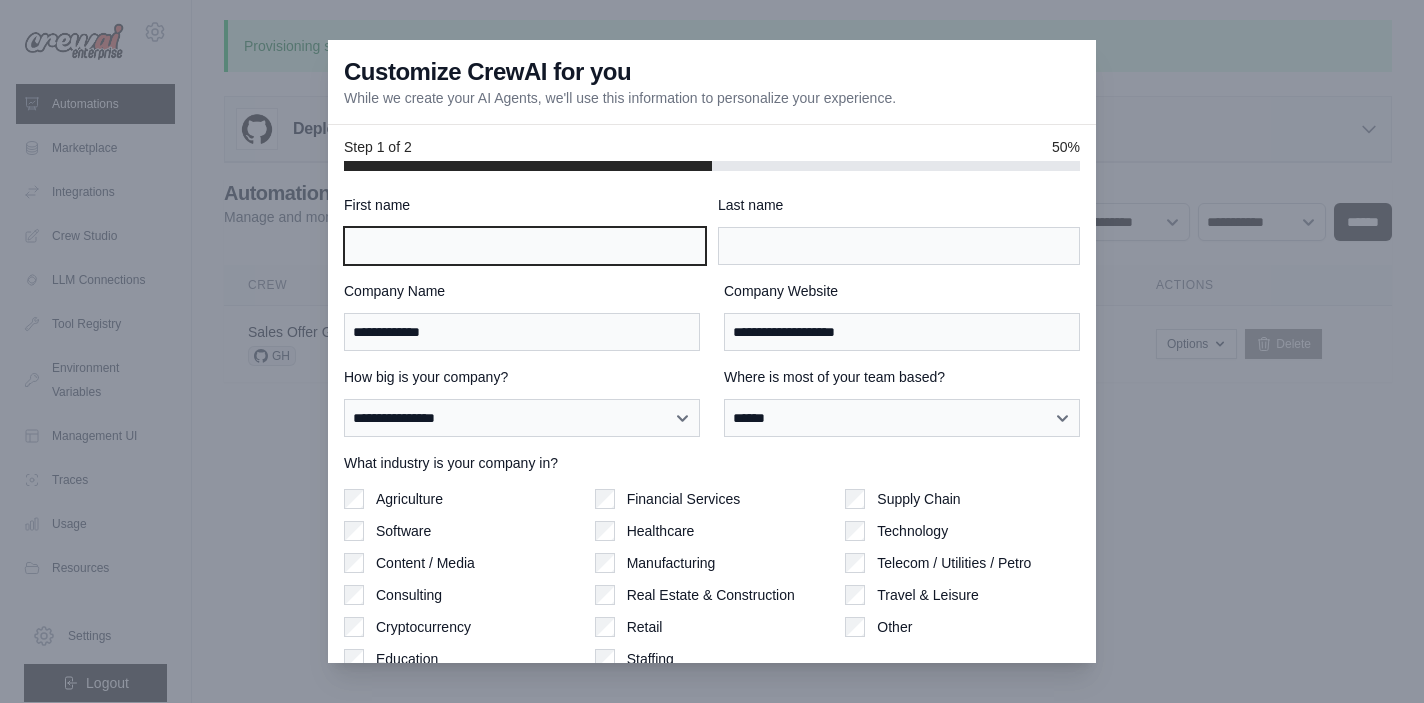 click on "First name" at bounding box center [525, 246] 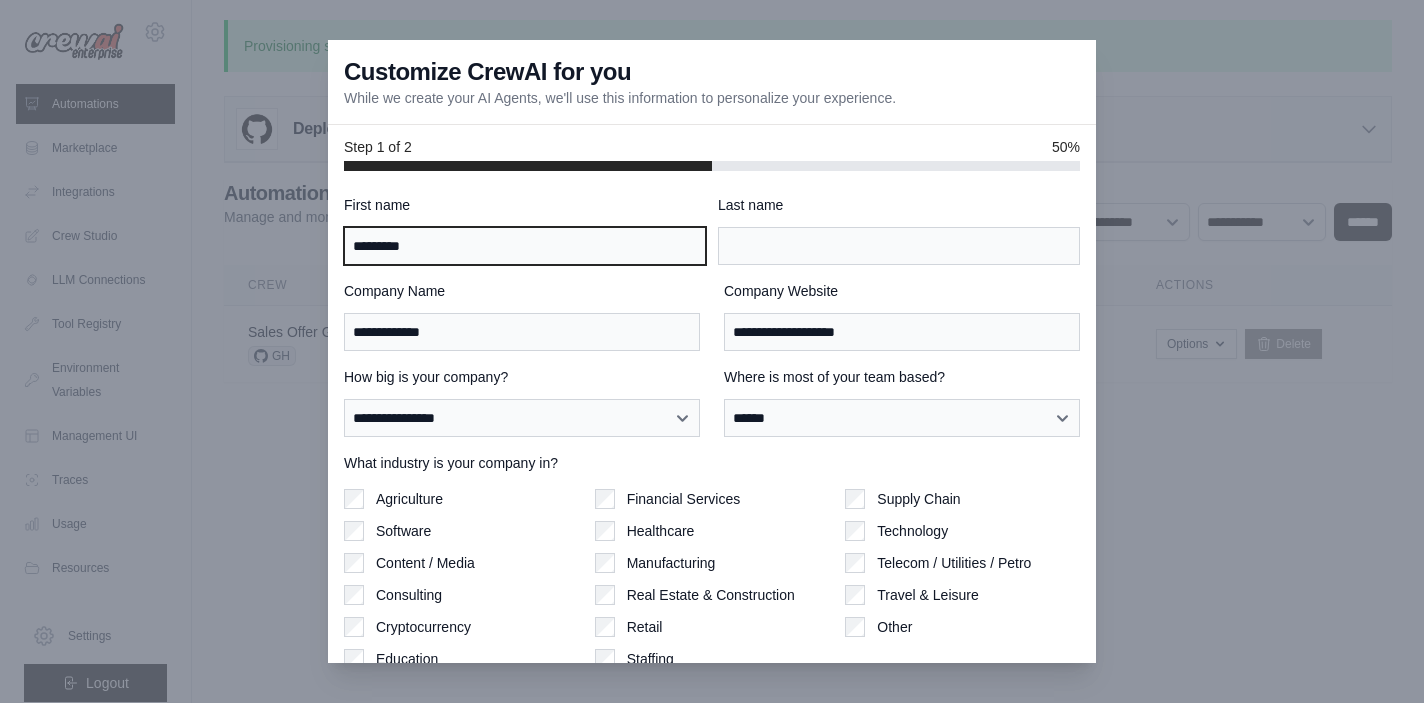 type on "*********" 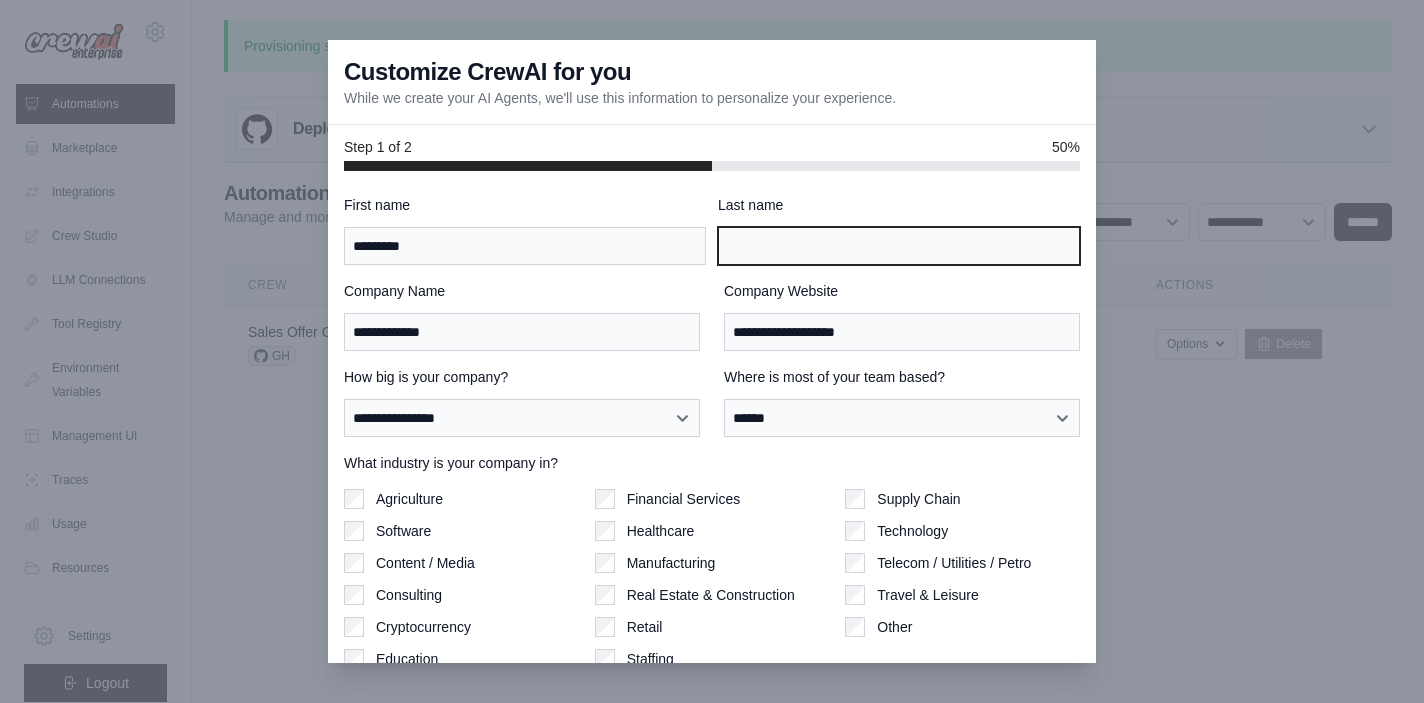 click on "Last name" at bounding box center (899, 246) 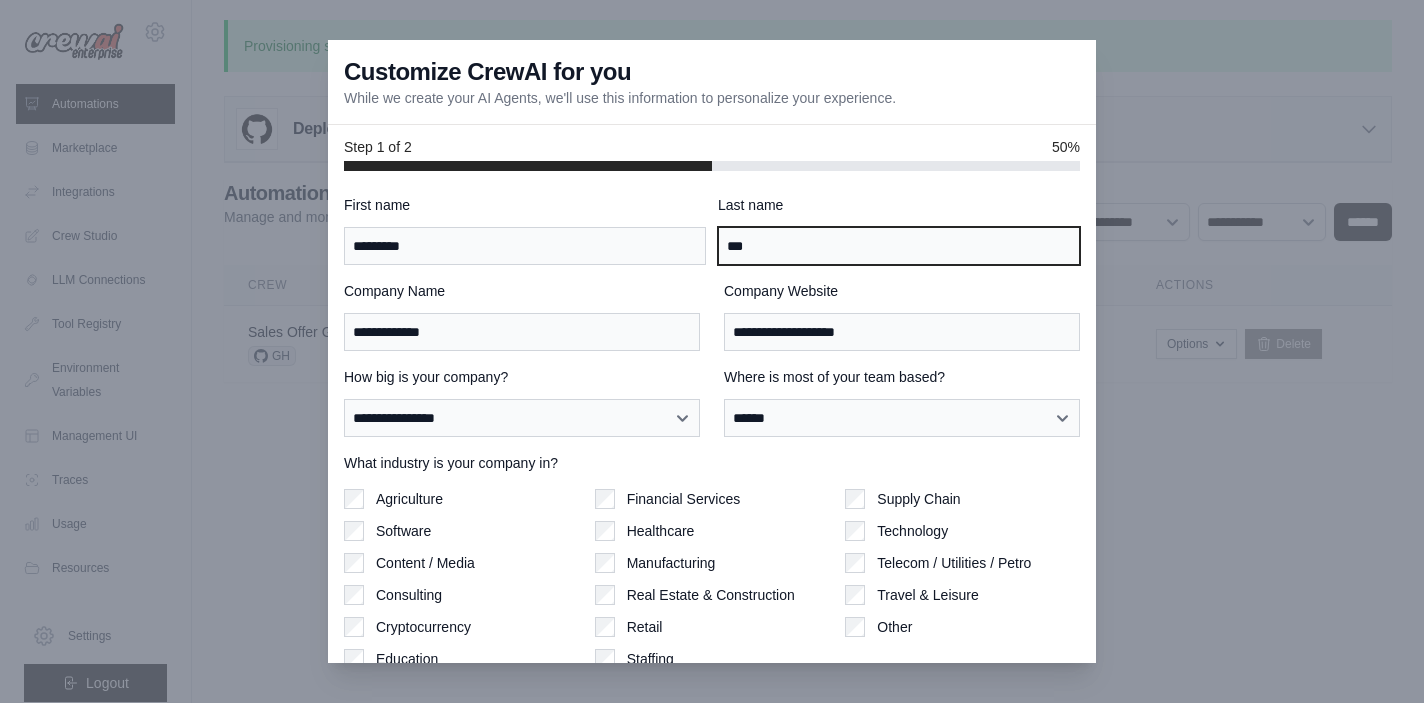 scroll, scrollTop: 82, scrollLeft: 0, axis: vertical 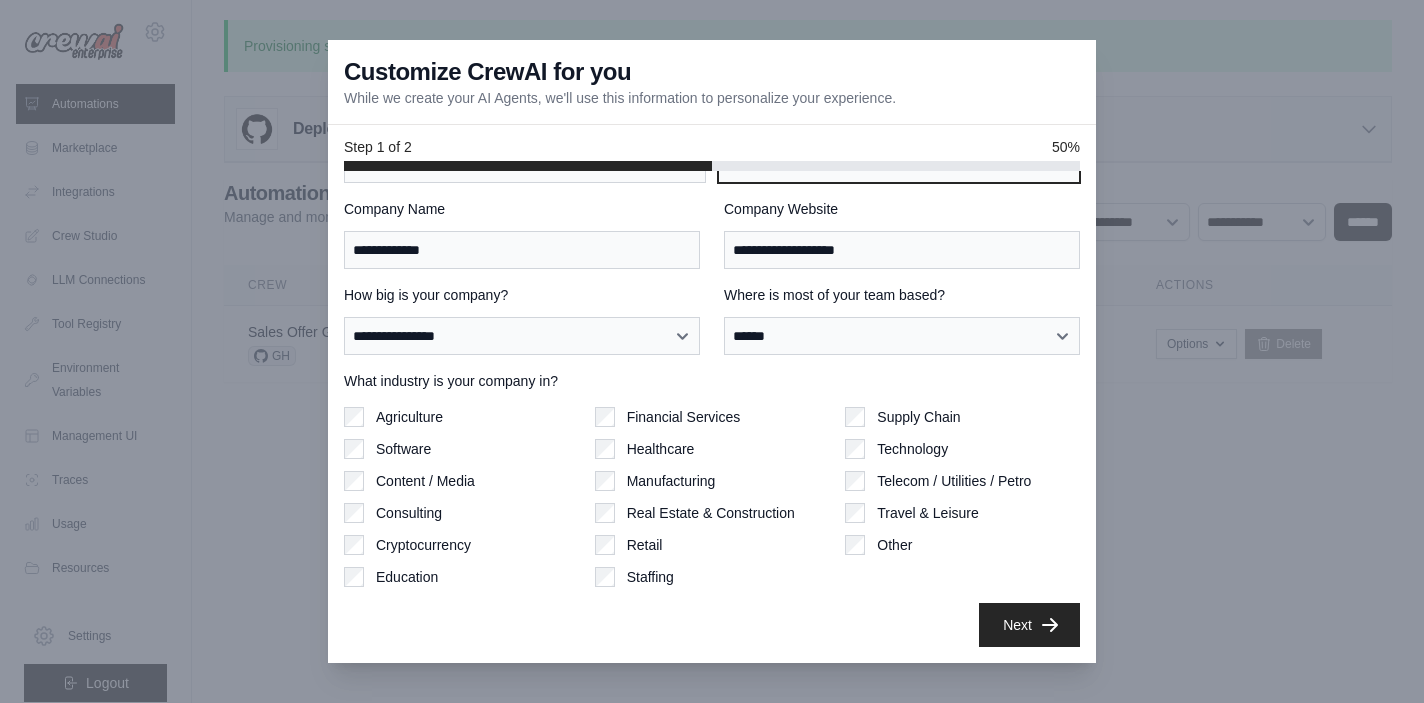 type on "***" 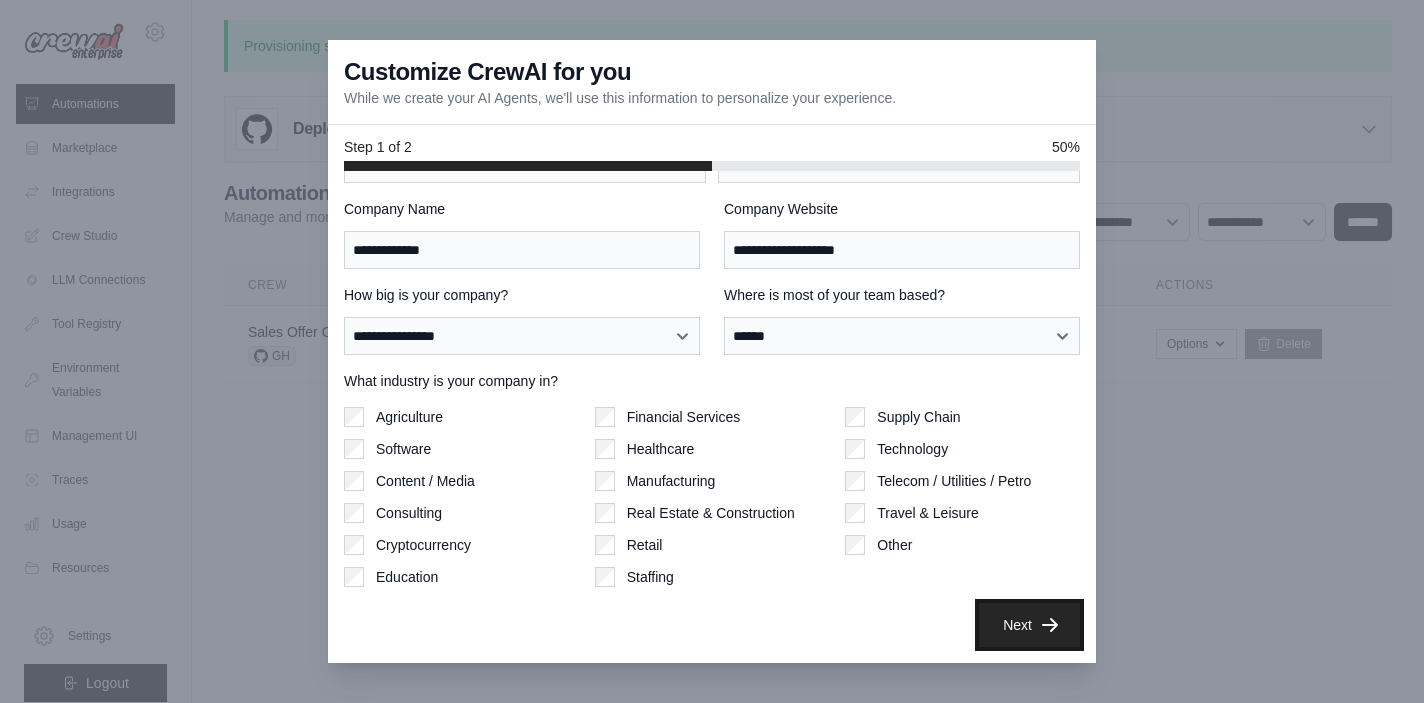 click 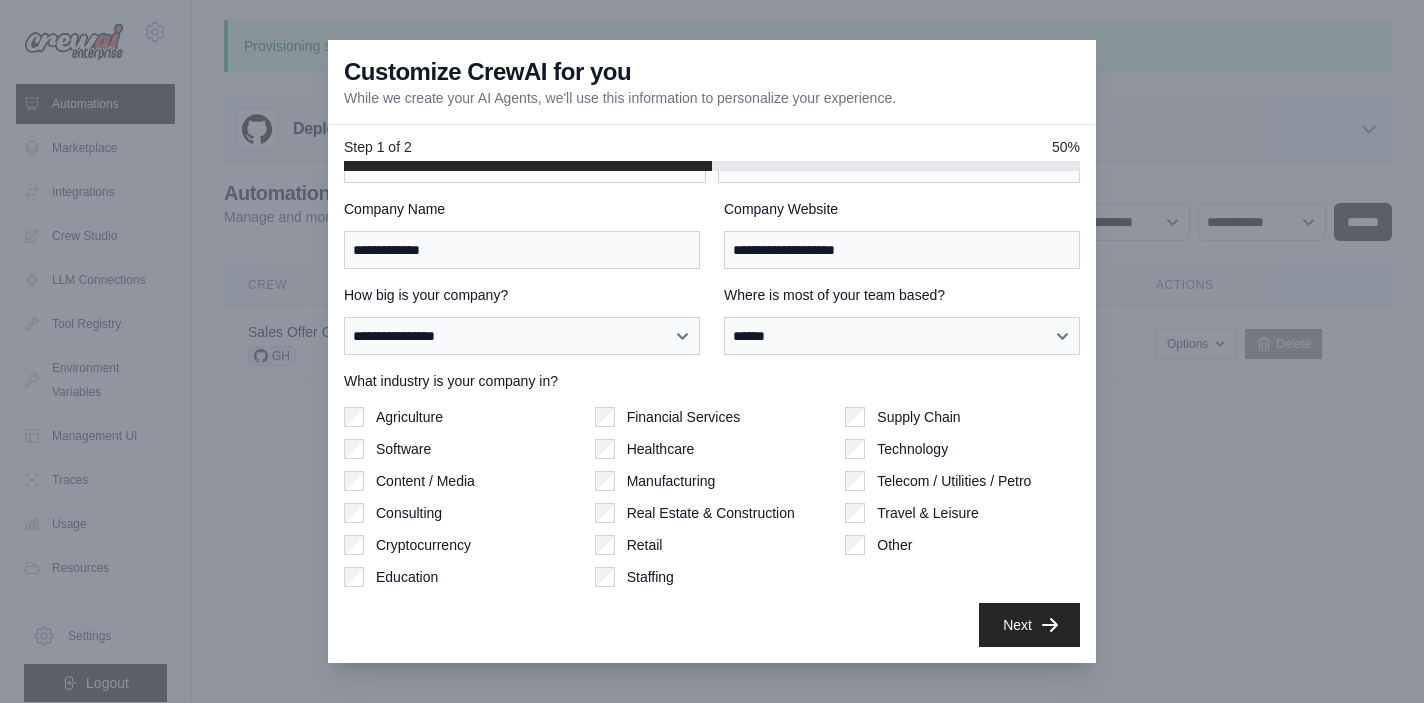 scroll, scrollTop: 0, scrollLeft: 0, axis: both 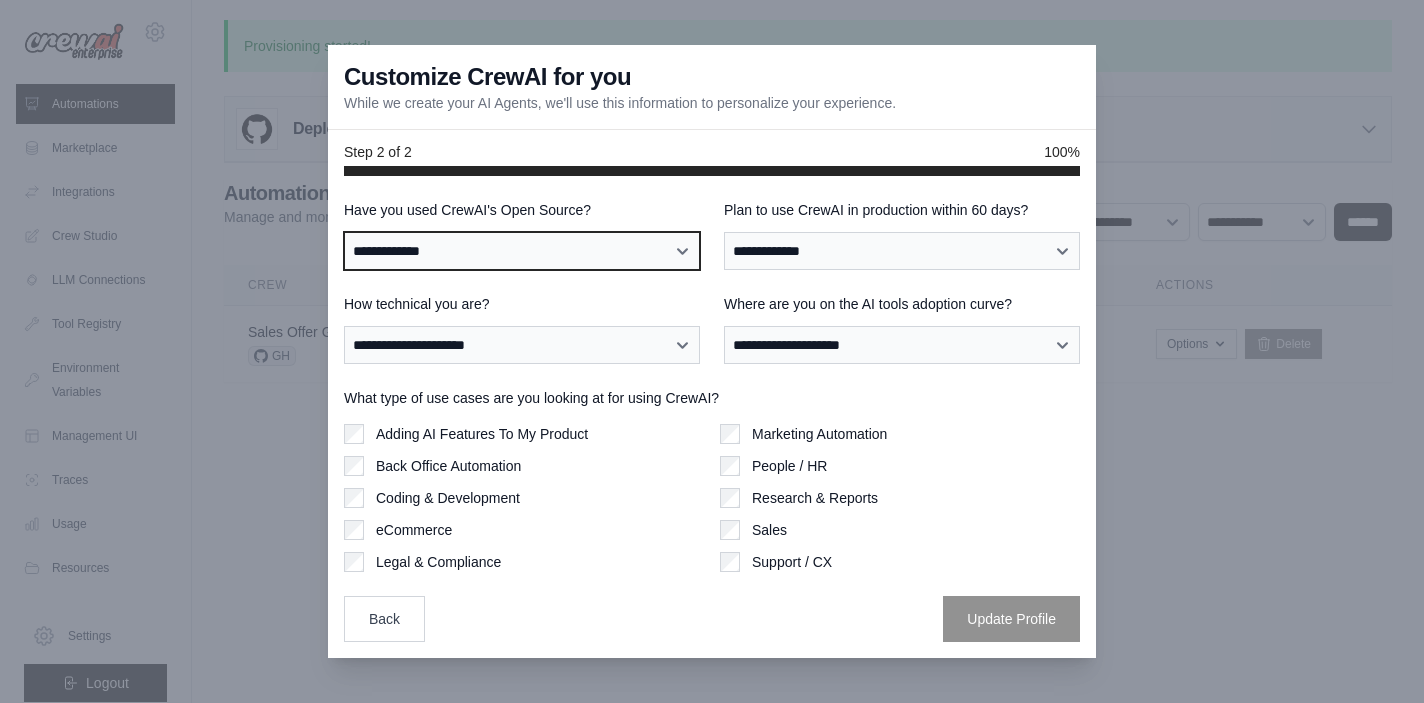 click on "**********" at bounding box center [522, 251] 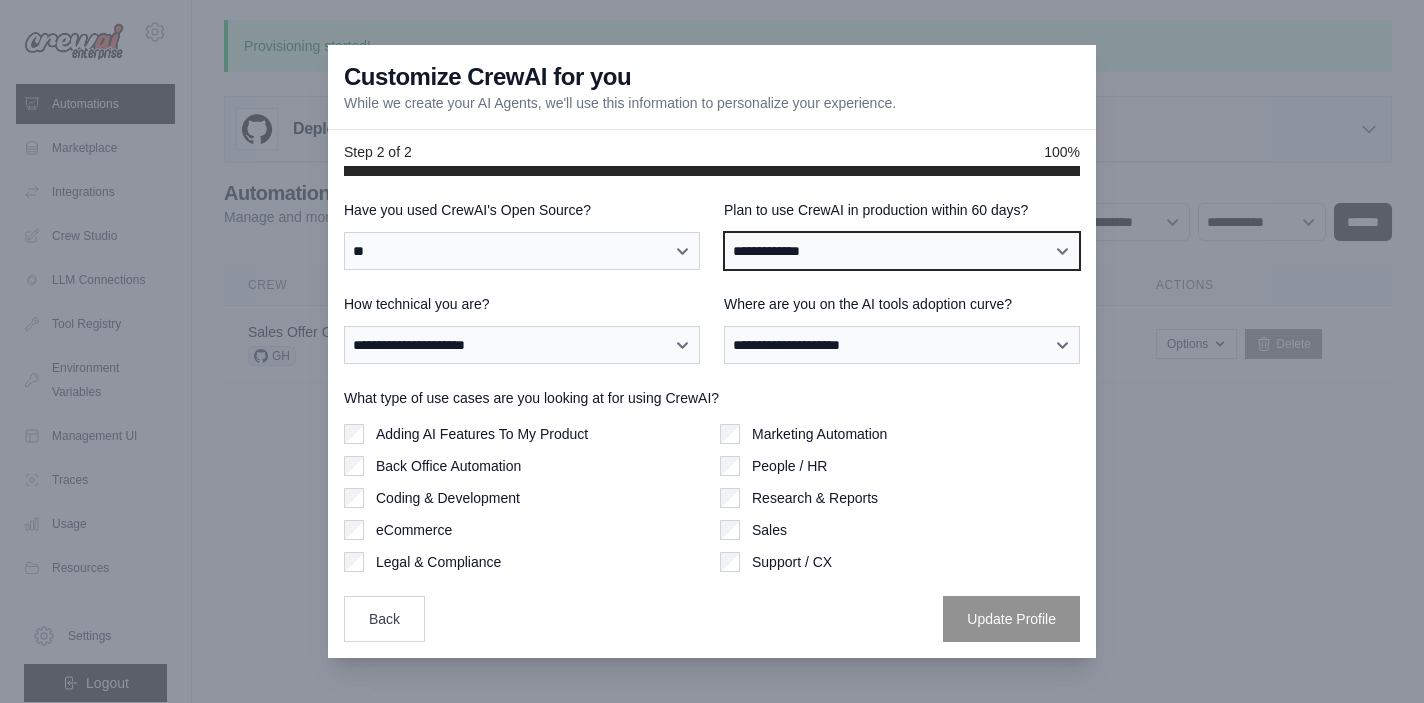 click on "**********" at bounding box center (902, 251) 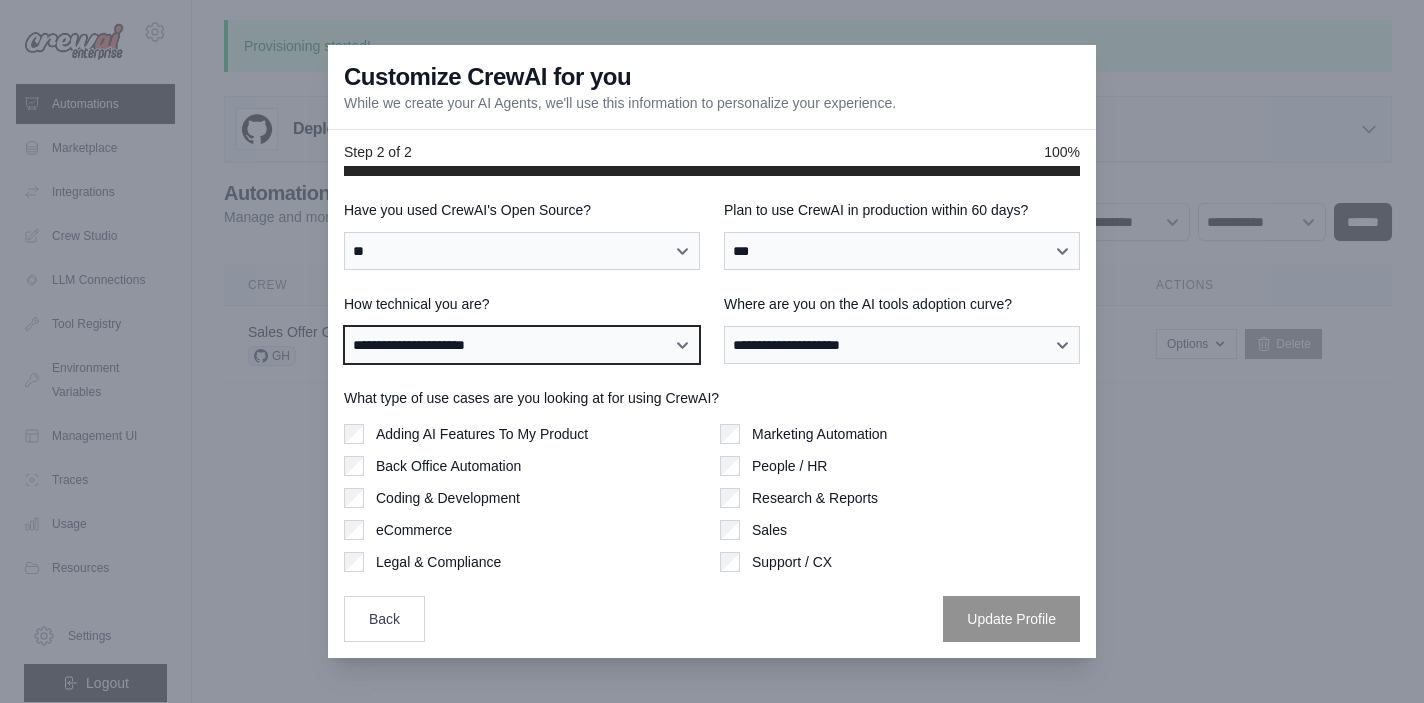click on "**********" at bounding box center [522, 345] 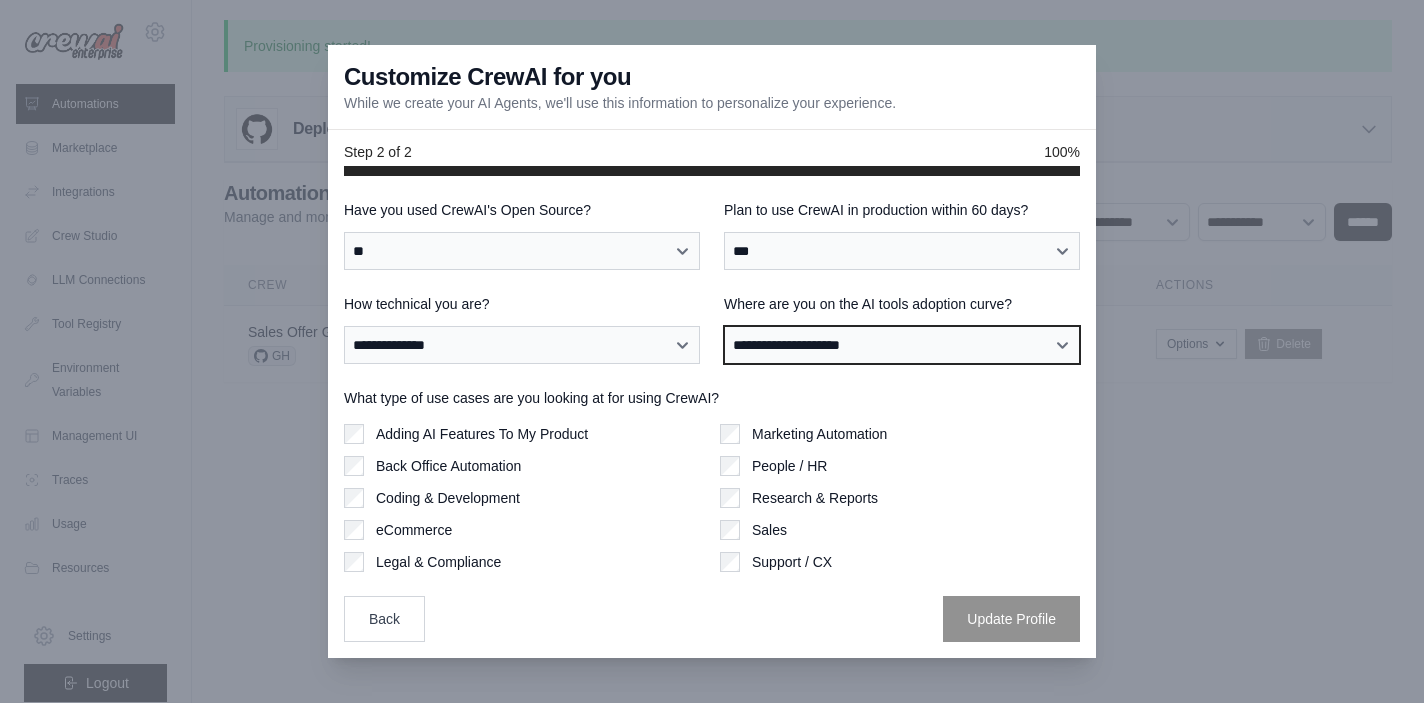 click on "**********" at bounding box center (902, 345) 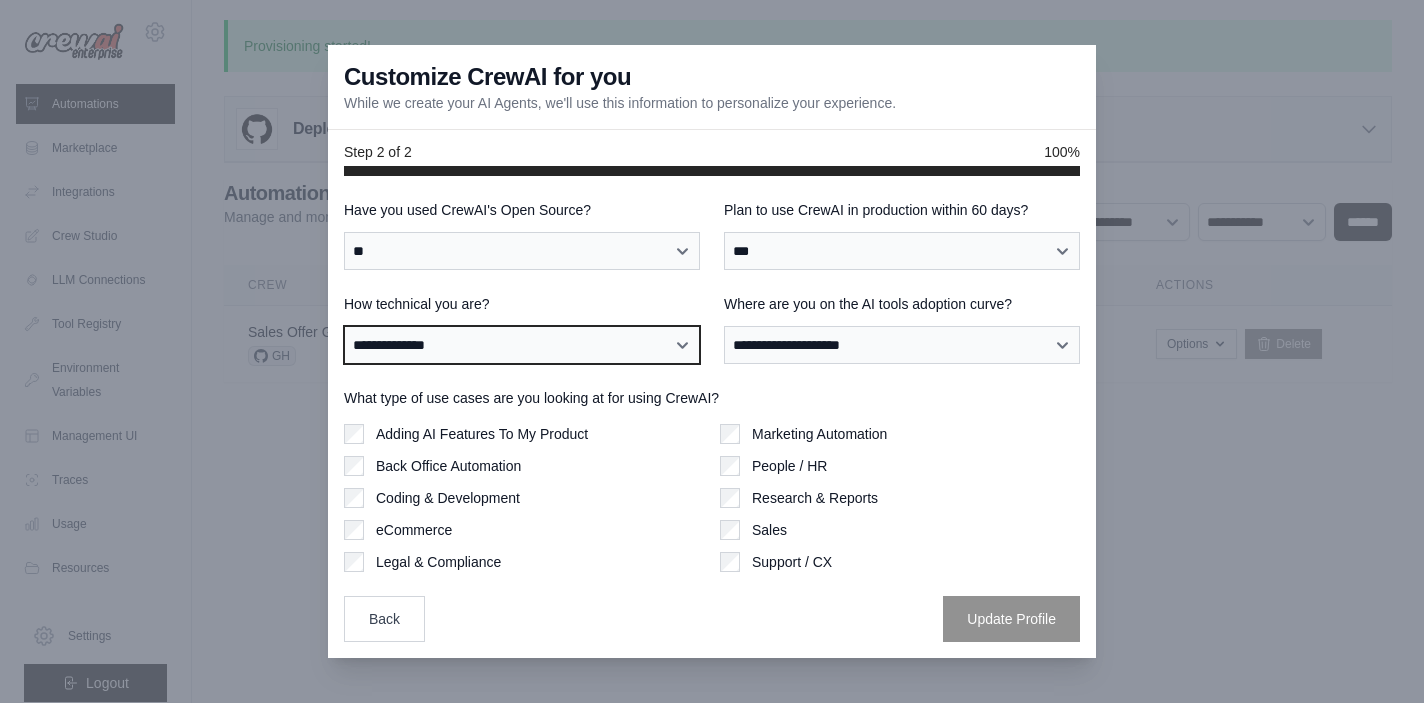 click on "**********" at bounding box center (522, 345) 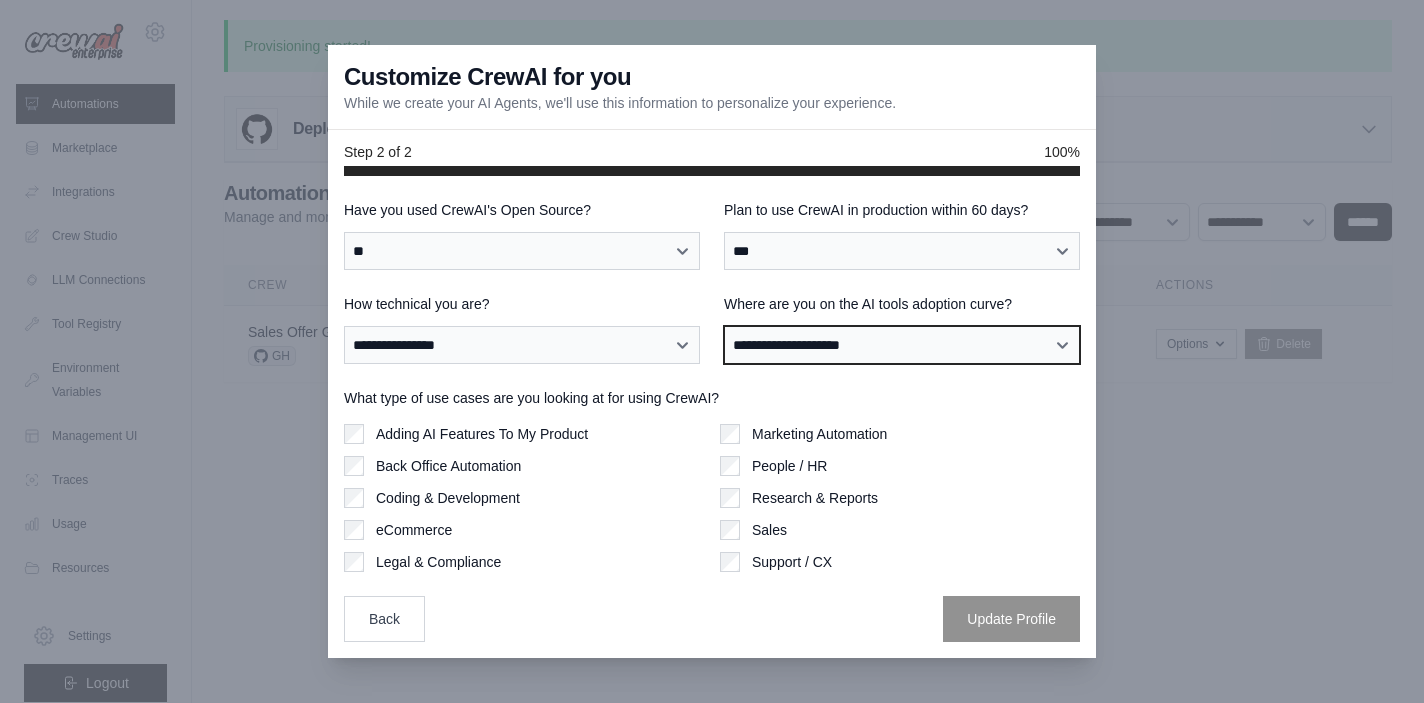 click on "**********" at bounding box center [902, 345] 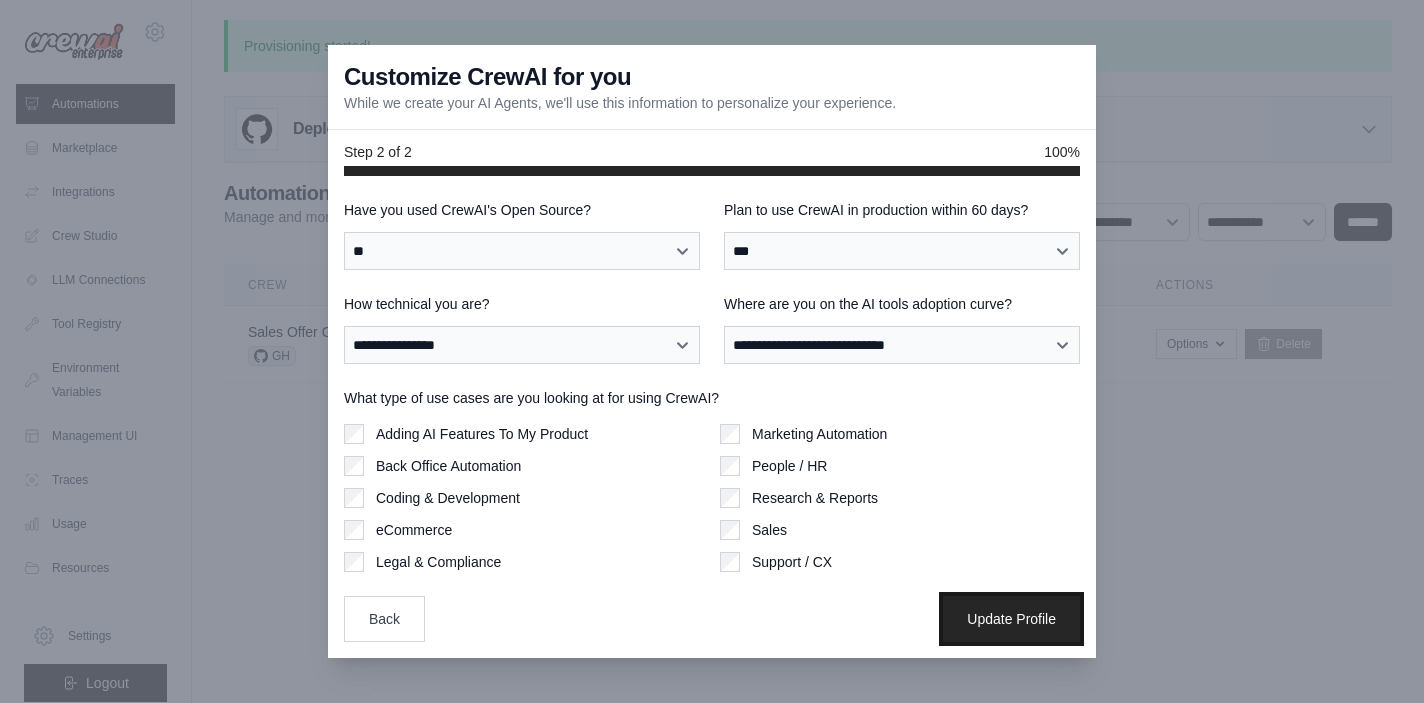 click on "Update Profile" at bounding box center (1011, 619) 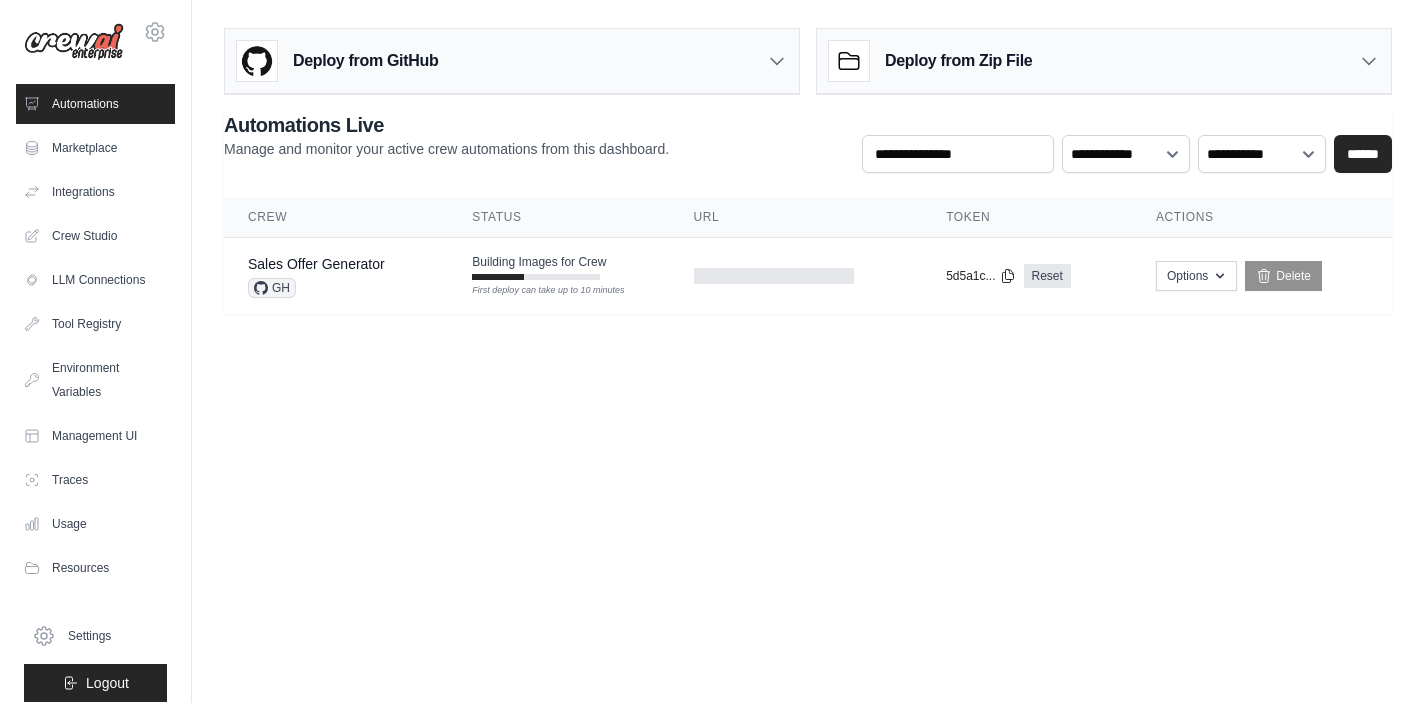 scroll, scrollTop: 0, scrollLeft: 0, axis: both 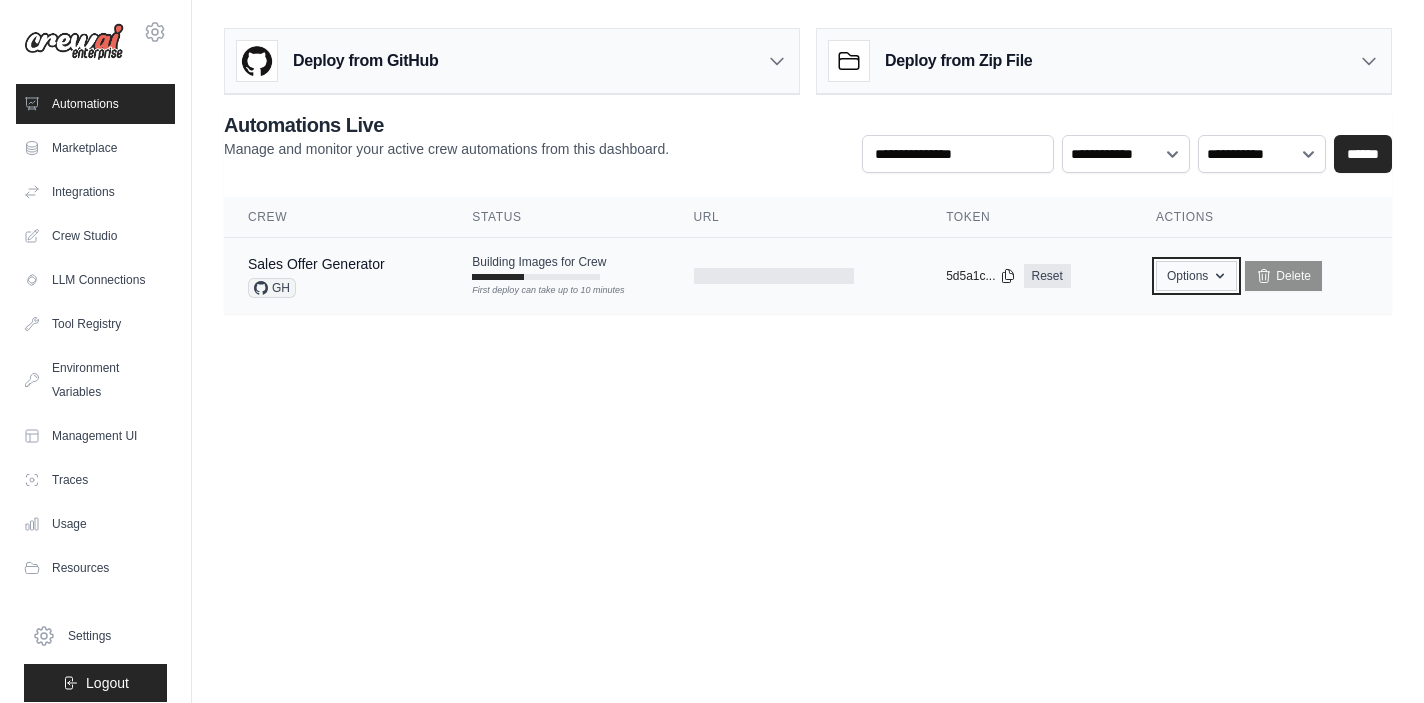 click on "Options" at bounding box center [1196, 276] 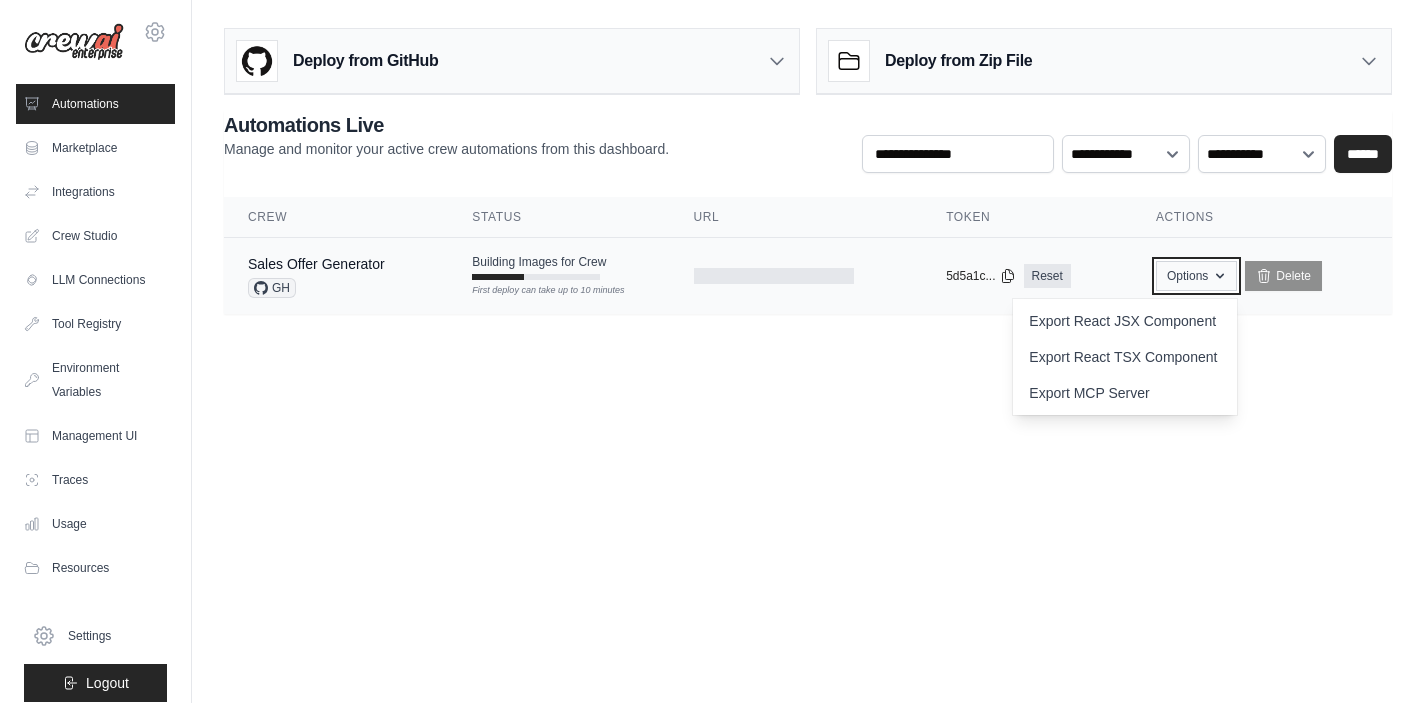 click on "Options" at bounding box center [1196, 276] 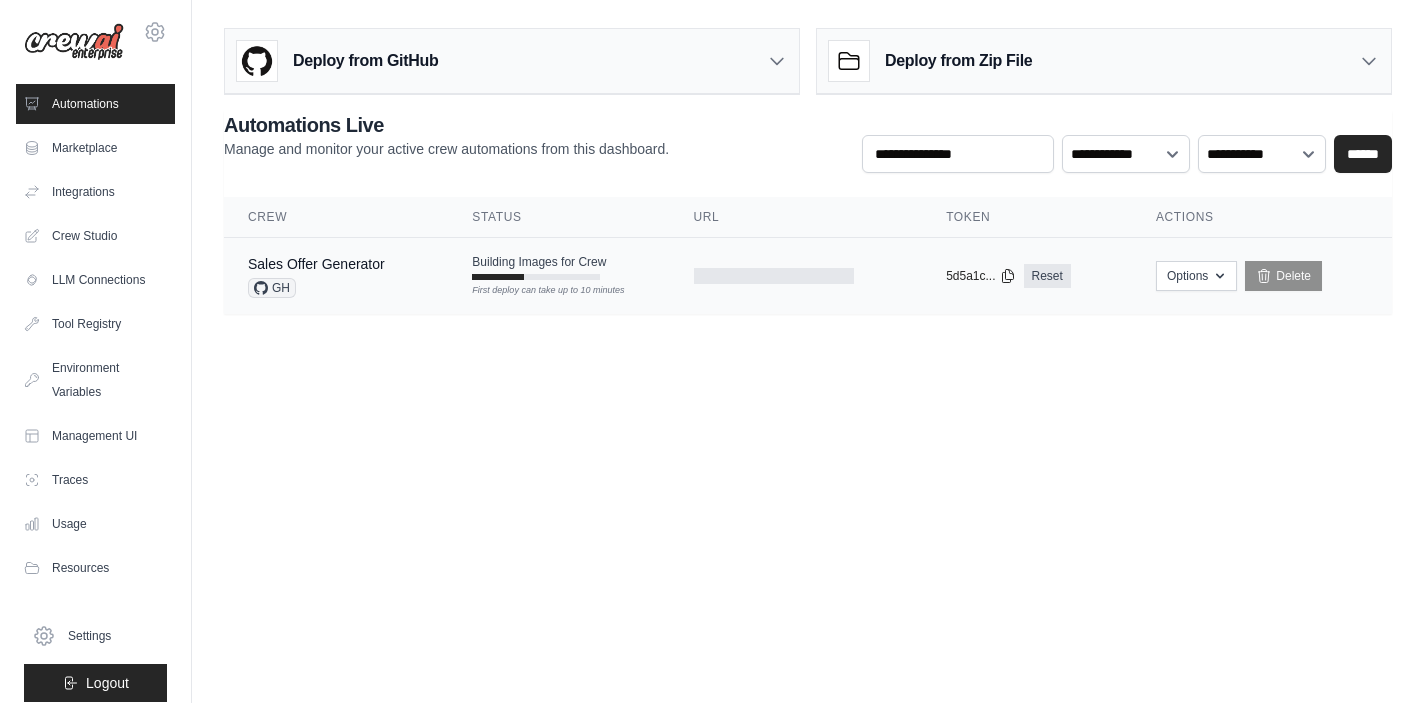 click on "Building Images for Crew
First deploy can take up to 10 minutes" at bounding box center [558, 267] 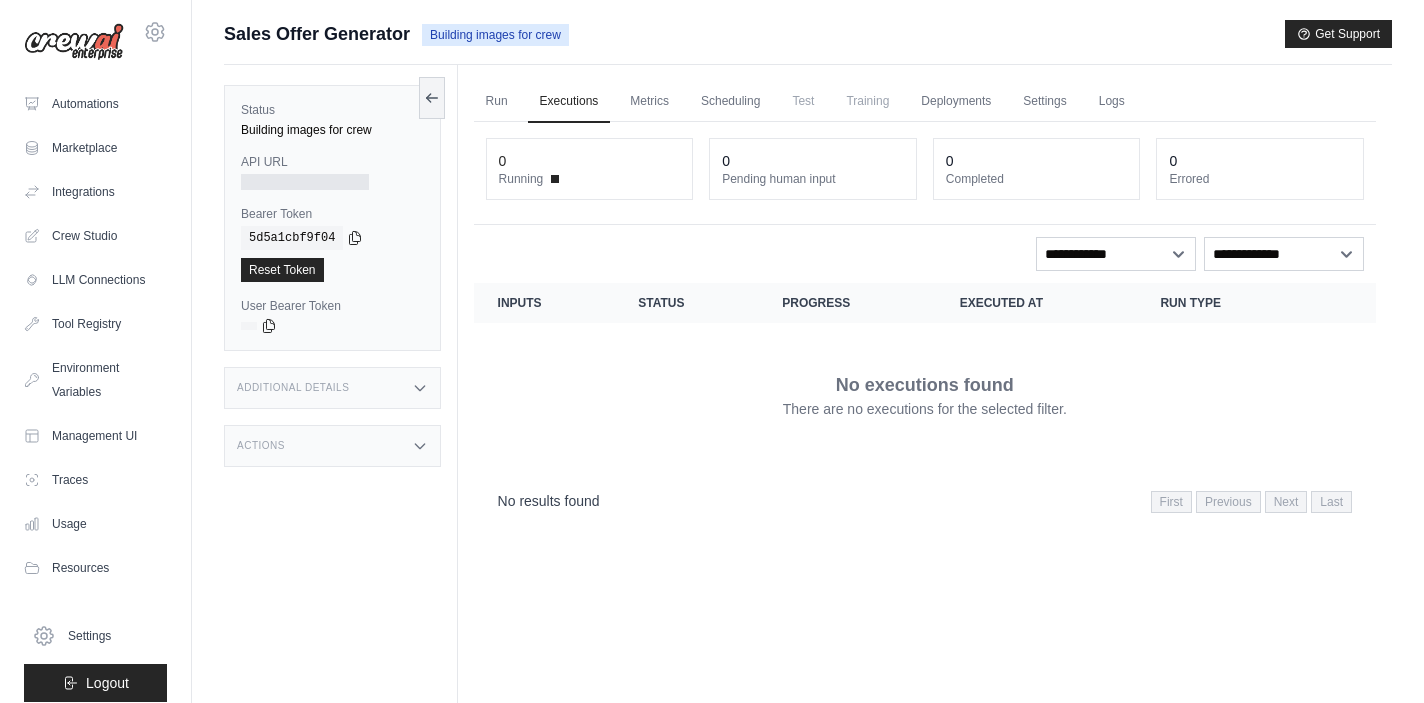 scroll, scrollTop: 0, scrollLeft: 0, axis: both 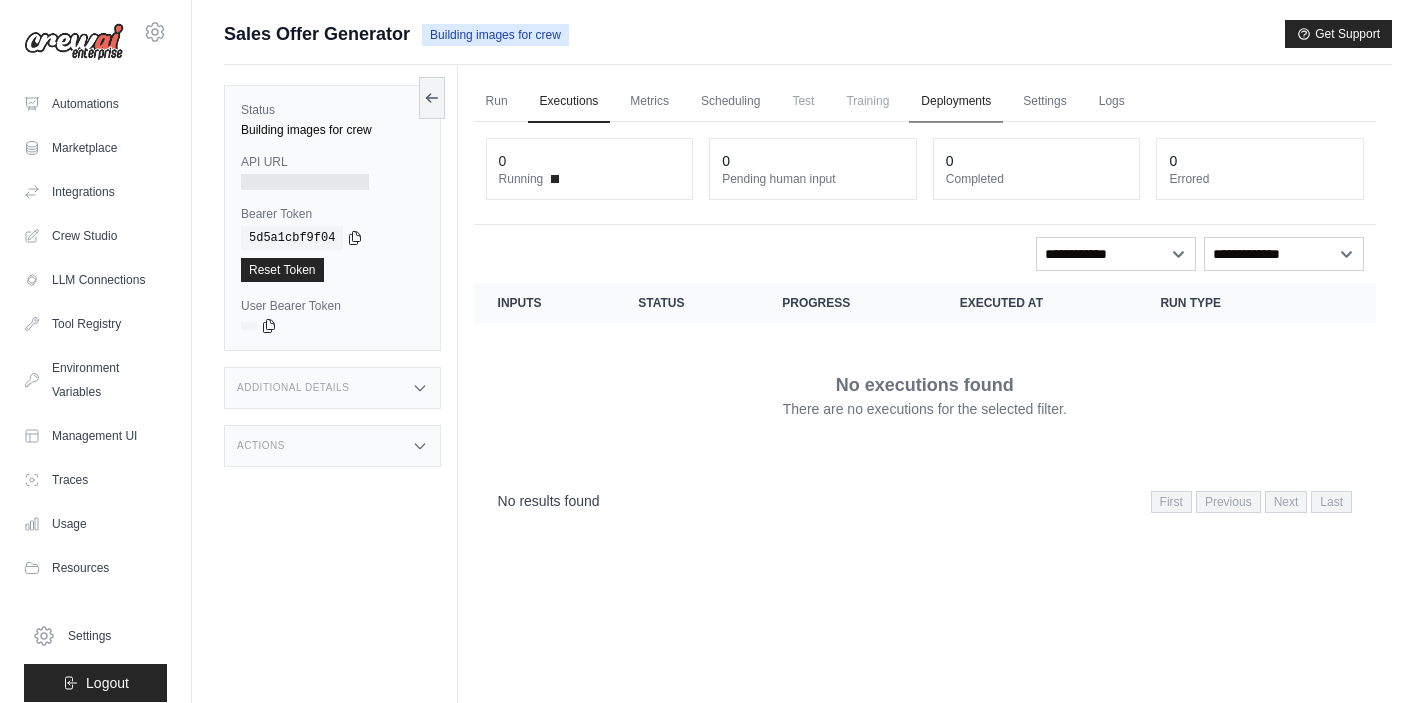 click on "Deployments" at bounding box center [956, 102] 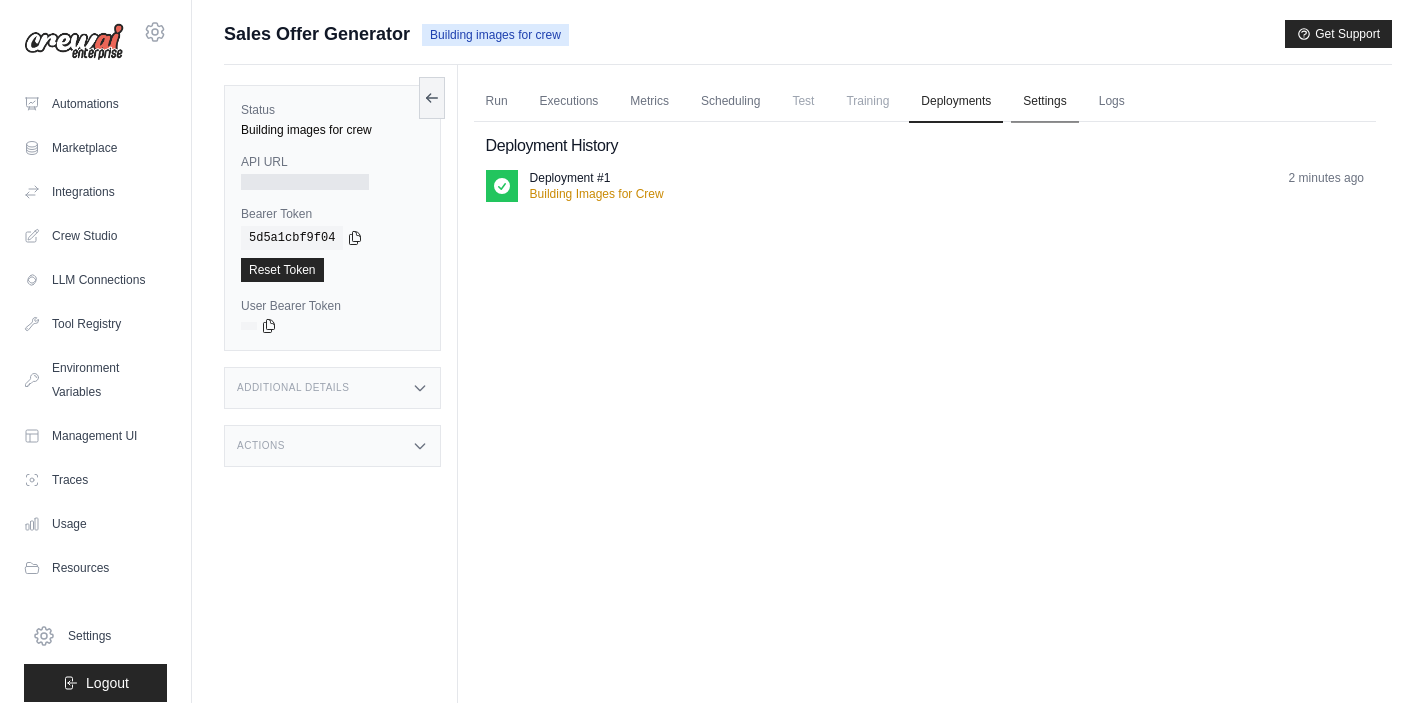 click on "Settings" at bounding box center [1044, 102] 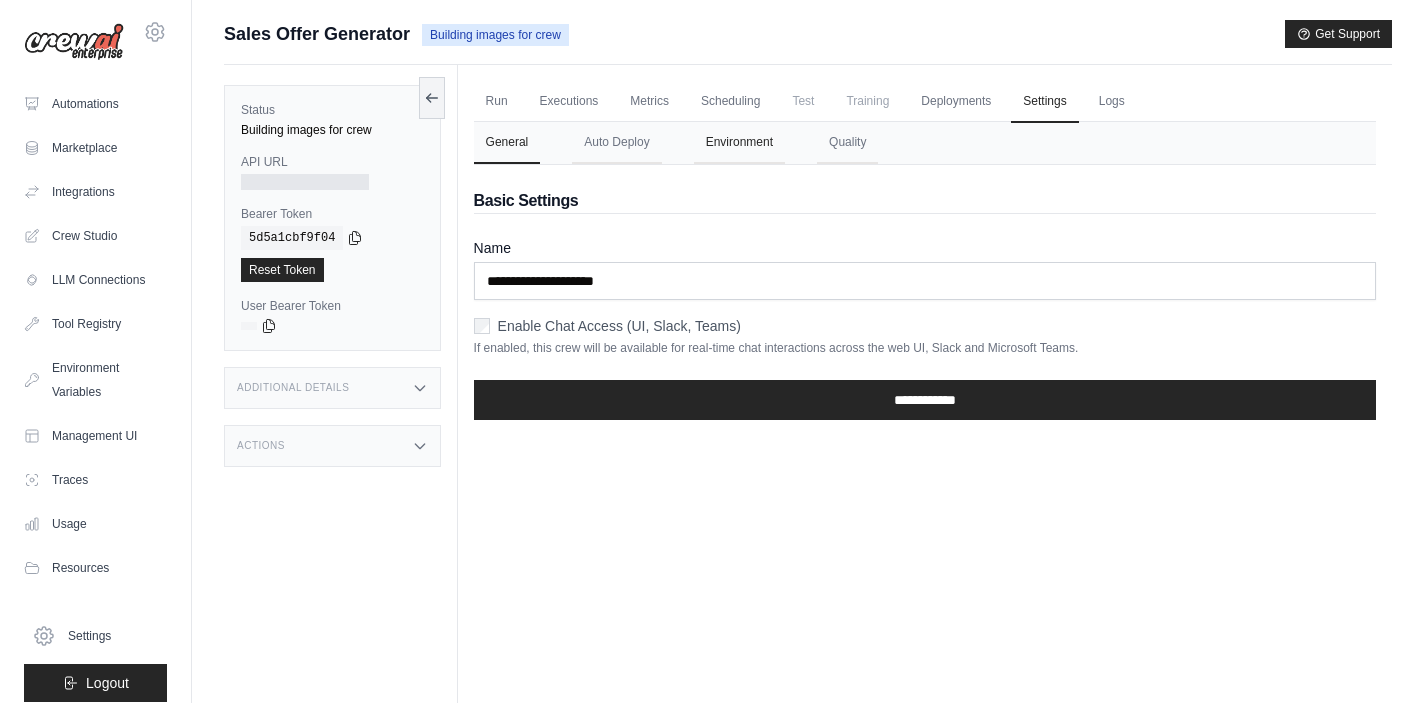 click on "Environment" at bounding box center [739, 143] 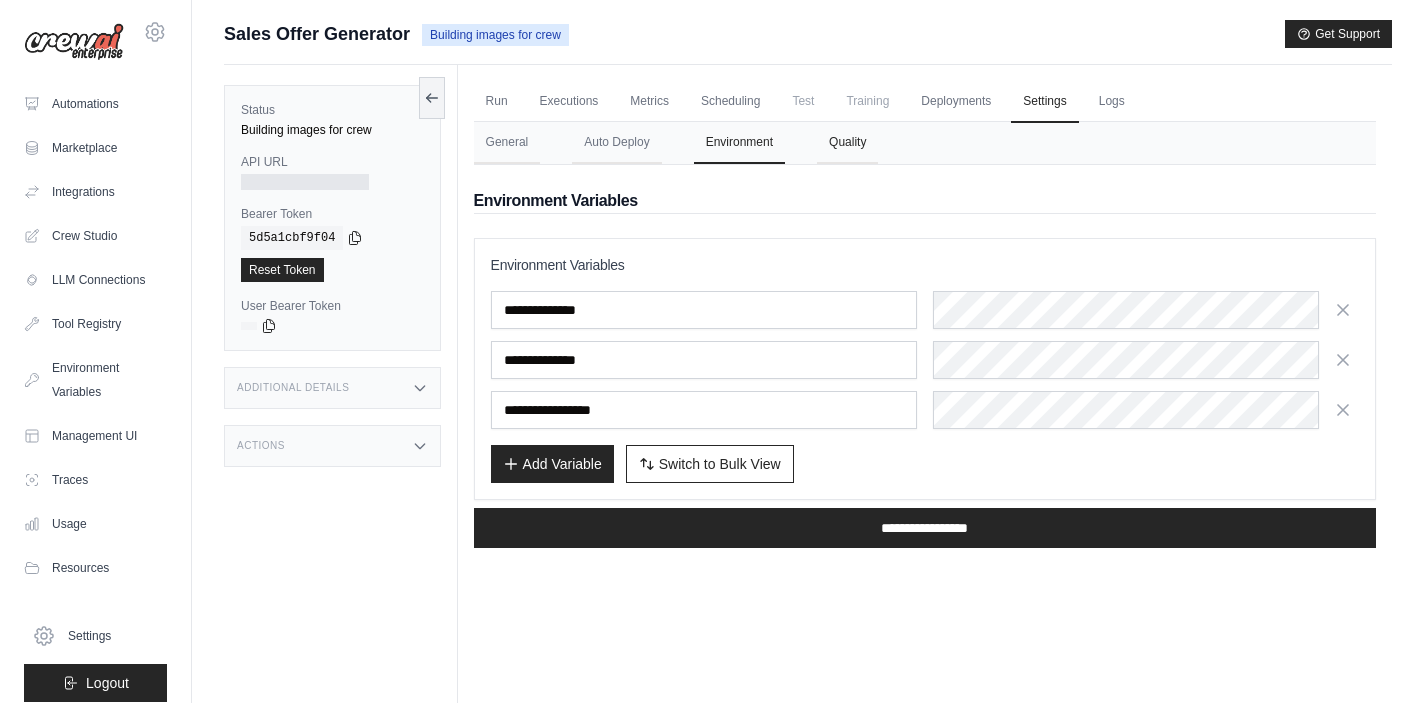 click on "Quality" at bounding box center [847, 143] 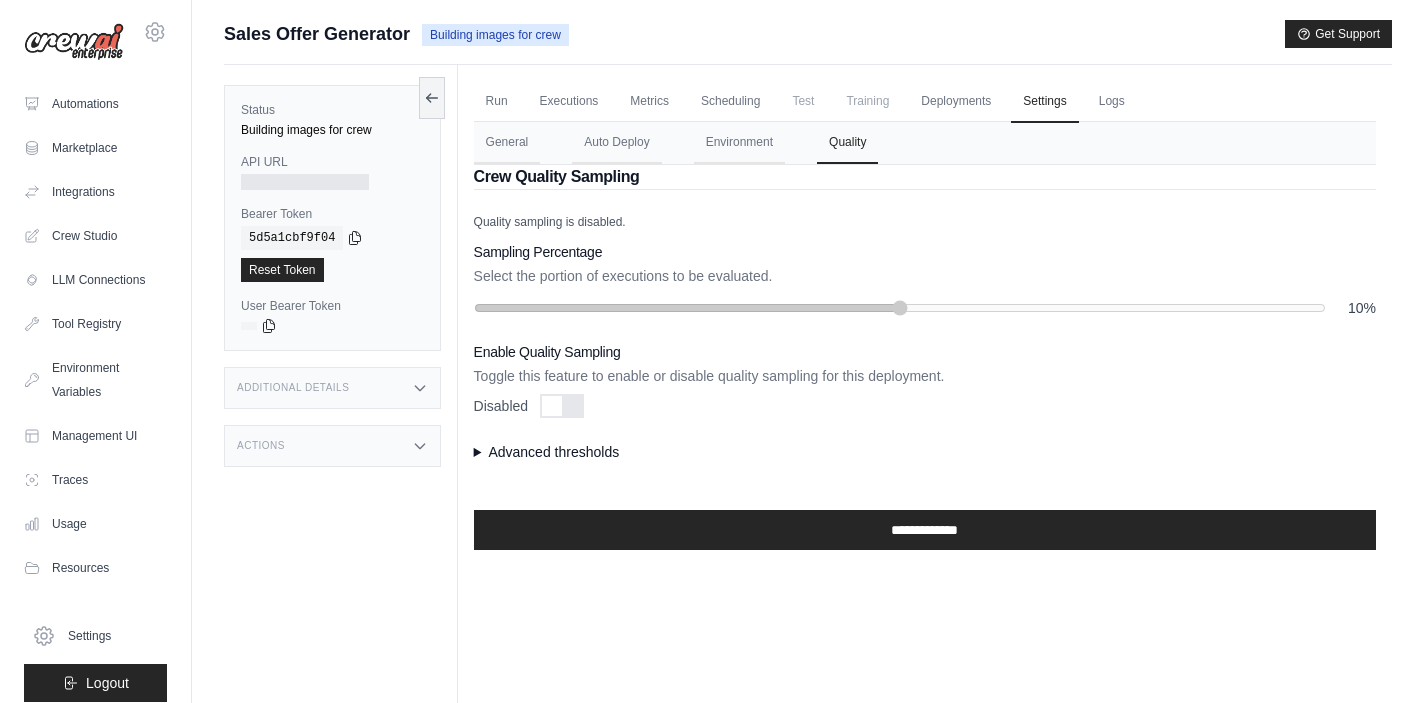 click on "Additional Details" at bounding box center (332, 388) 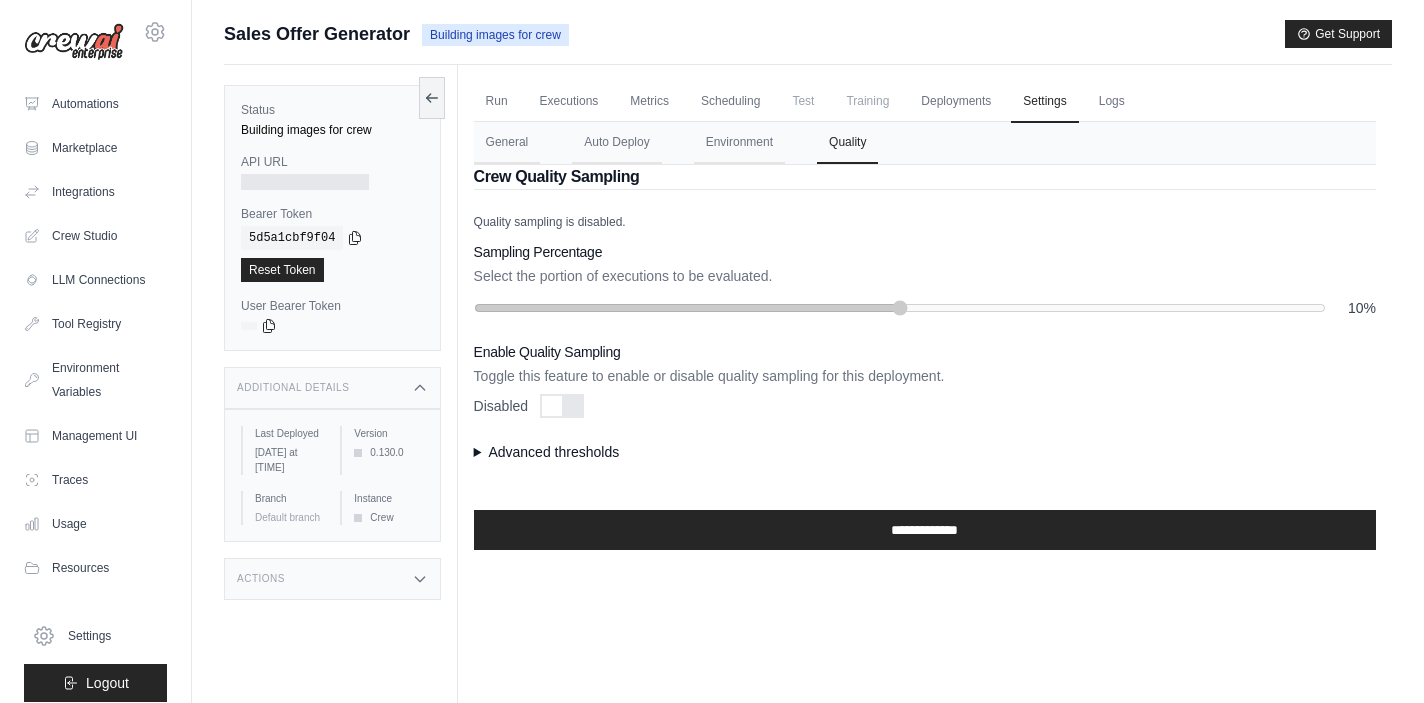 click on "Additional Details" at bounding box center [332, 388] 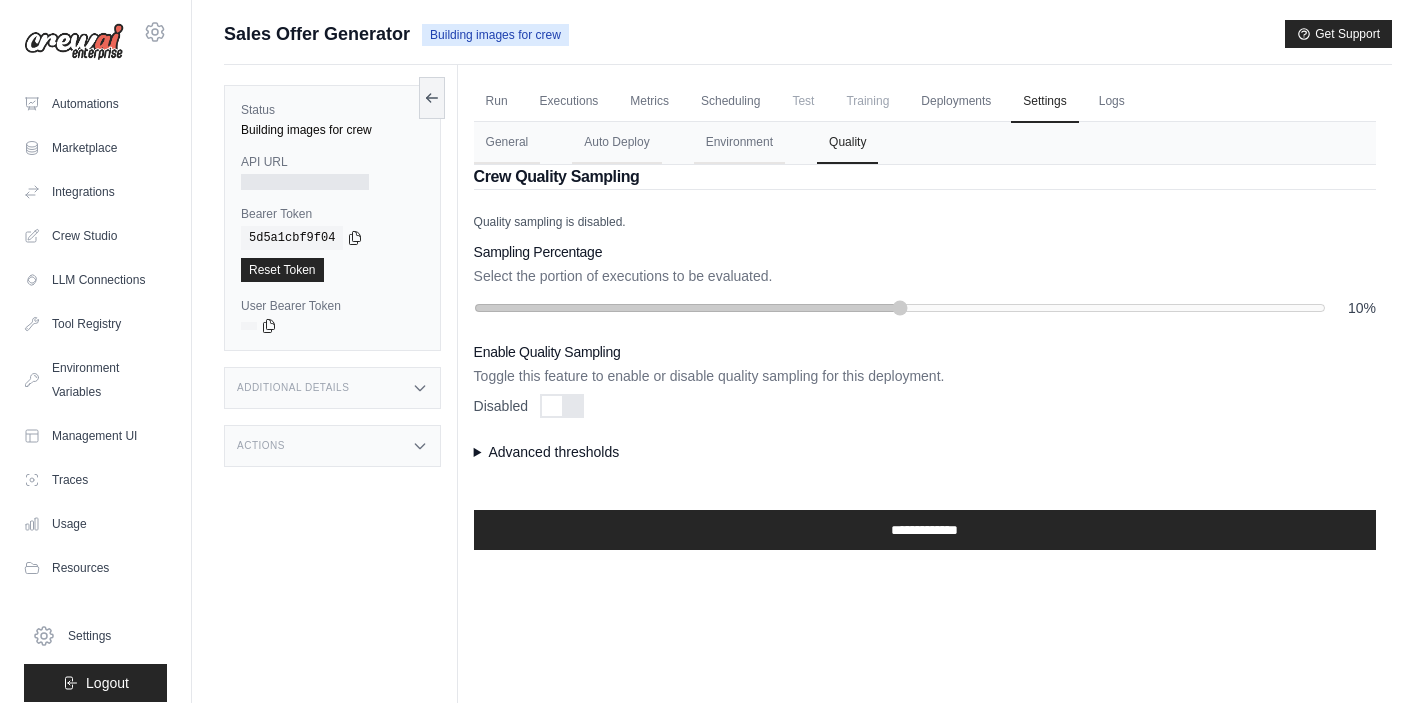 click on "Actions" at bounding box center [332, 446] 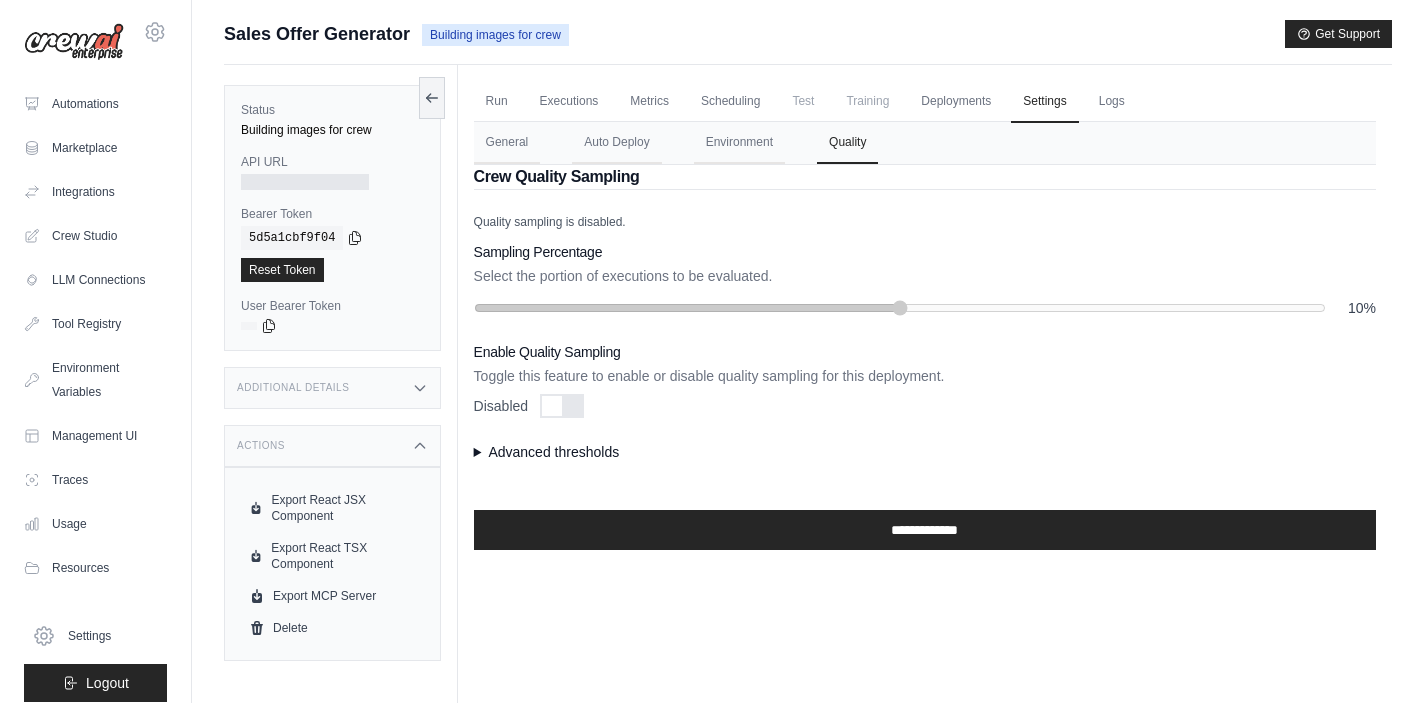 click on "Actions" at bounding box center (332, 446) 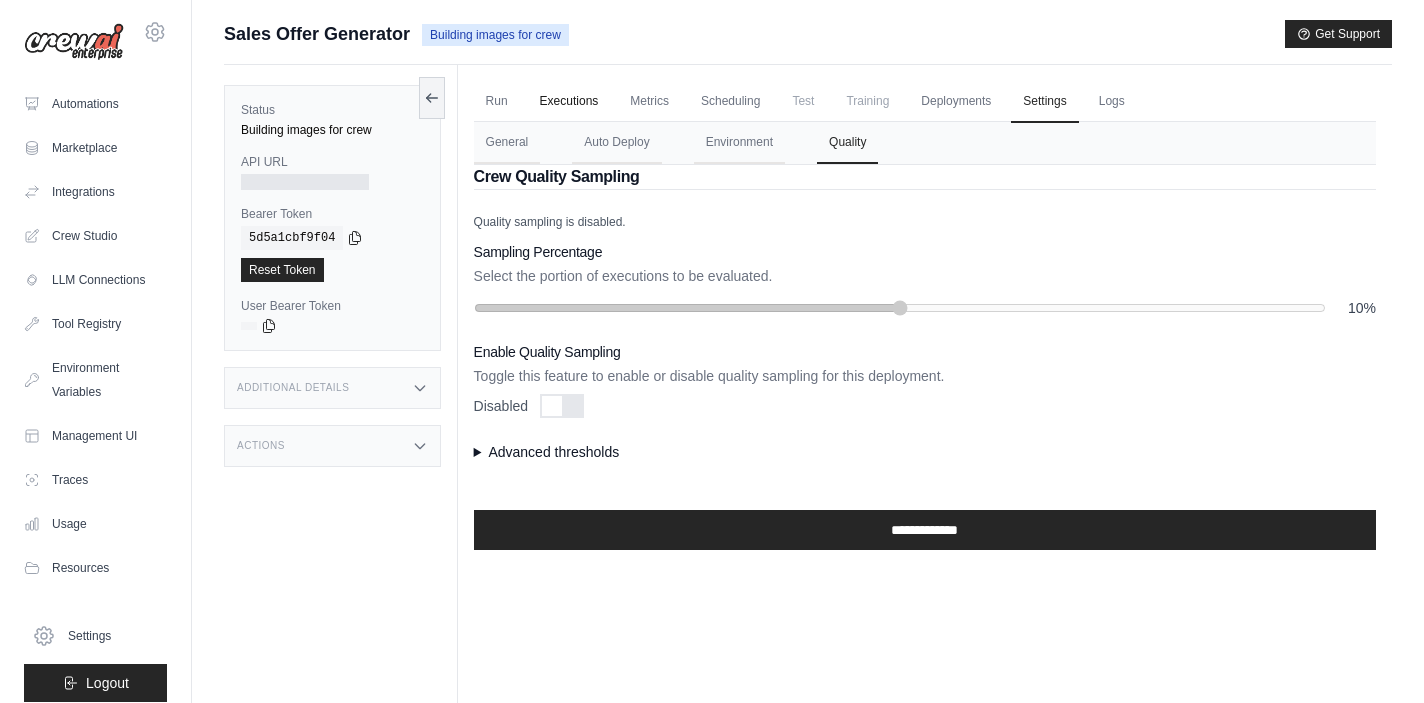 click on "Executions" at bounding box center [569, 102] 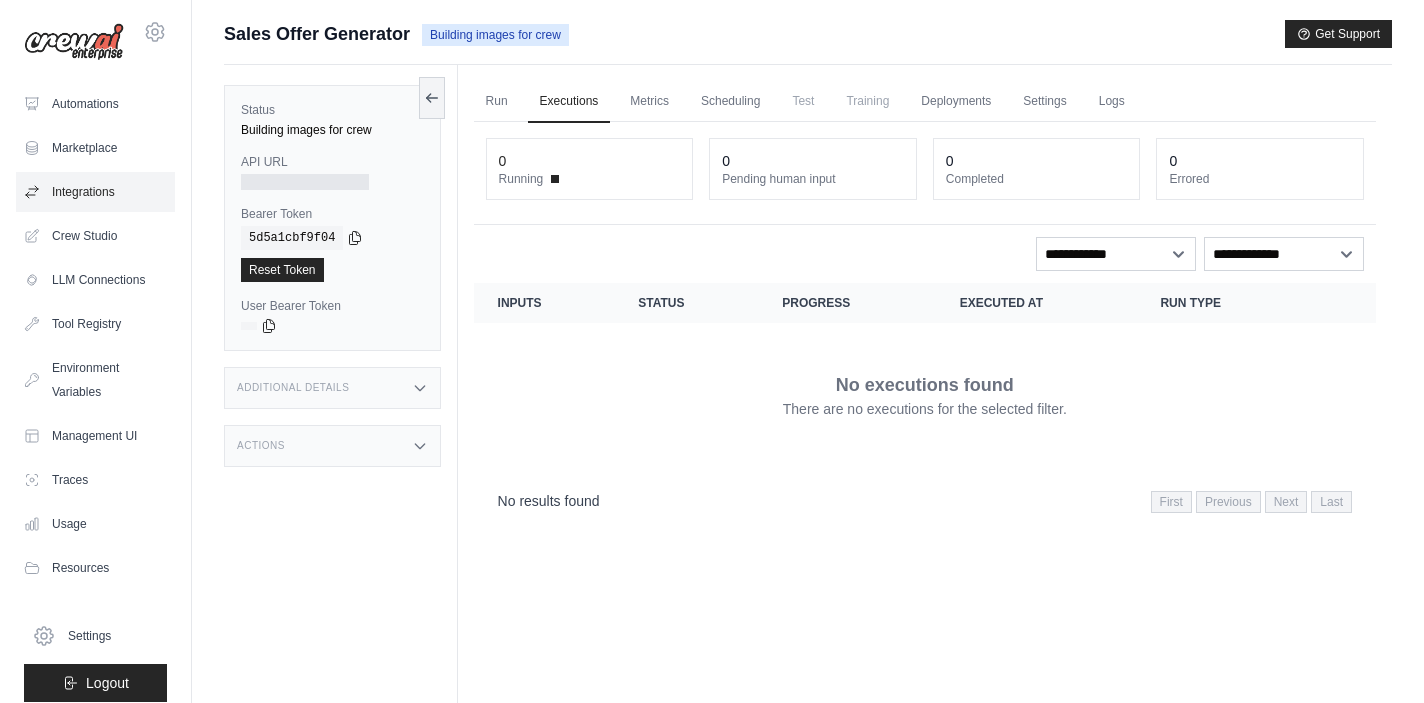 click on "Integrations" at bounding box center (95, 192) 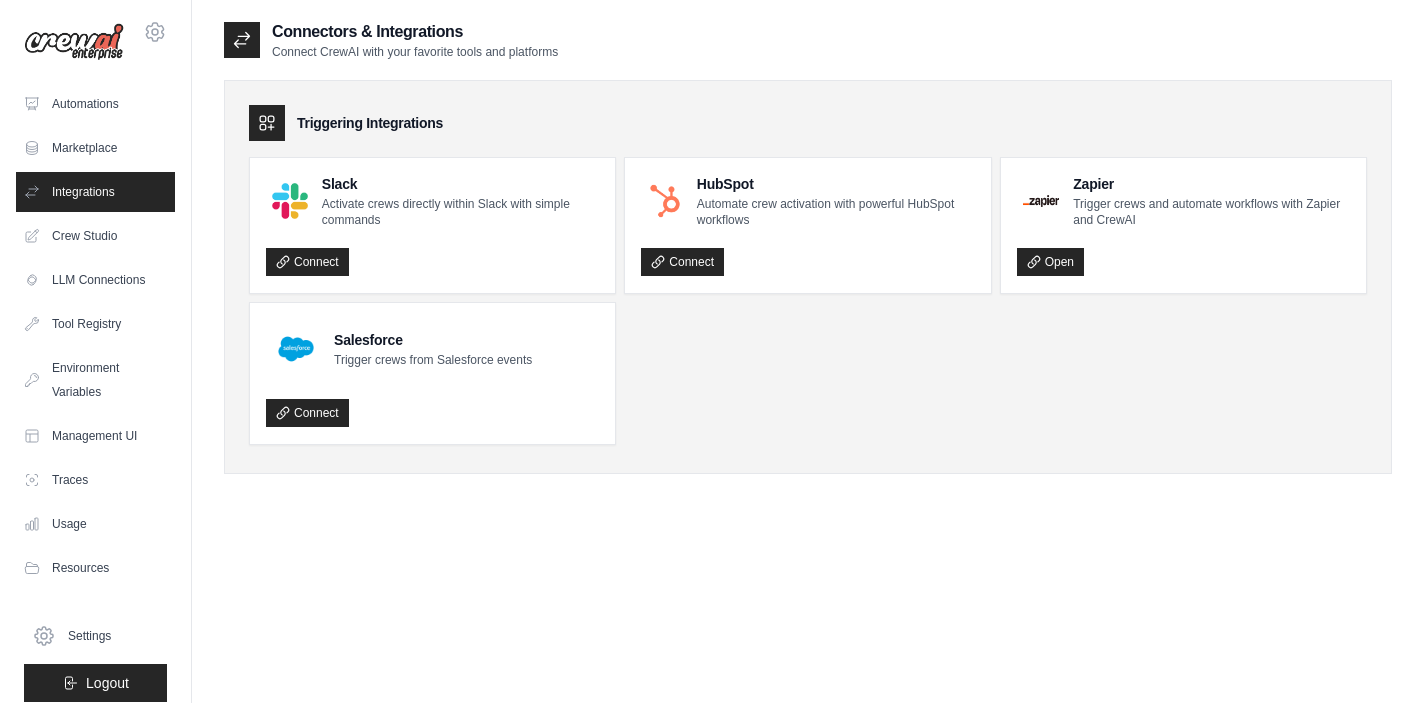 scroll, scrollTop: 40, scrollLeft: 0, axis: vertical 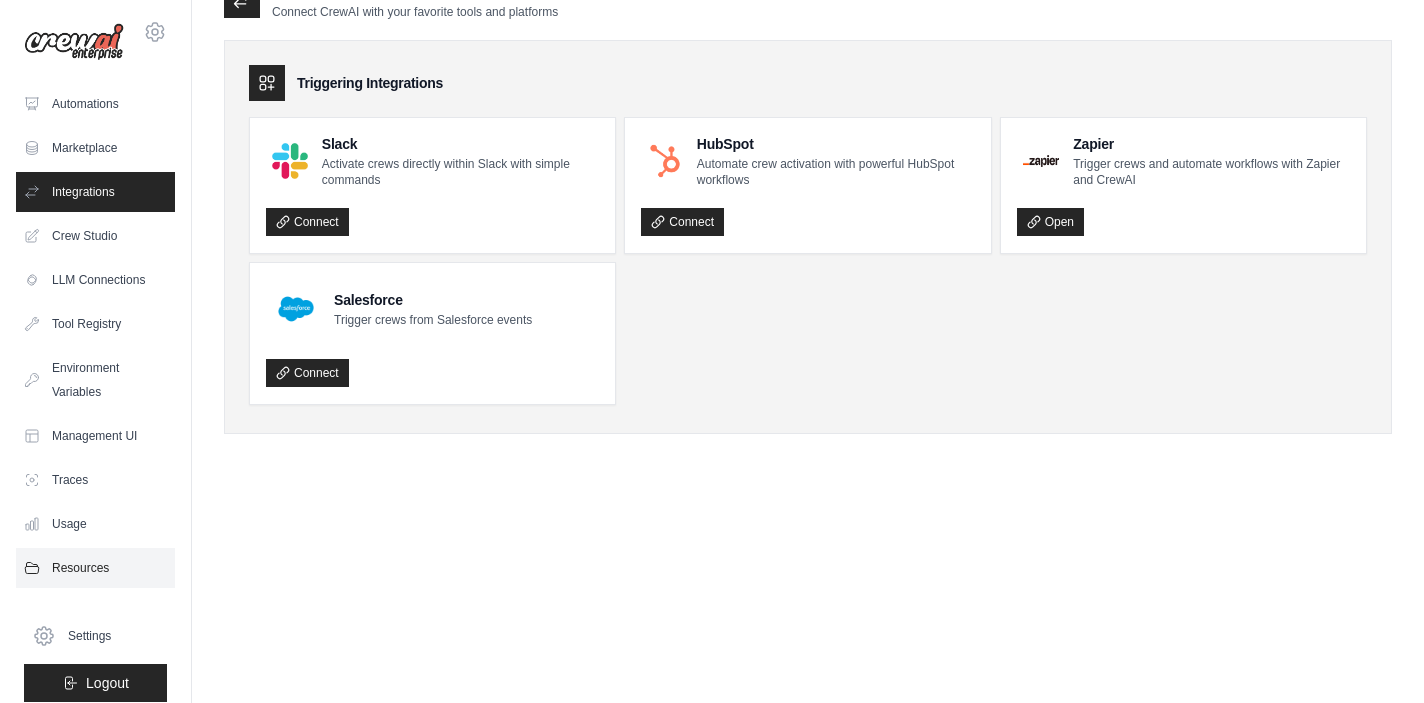 click on "Resources" at bounding box center (95, 568) 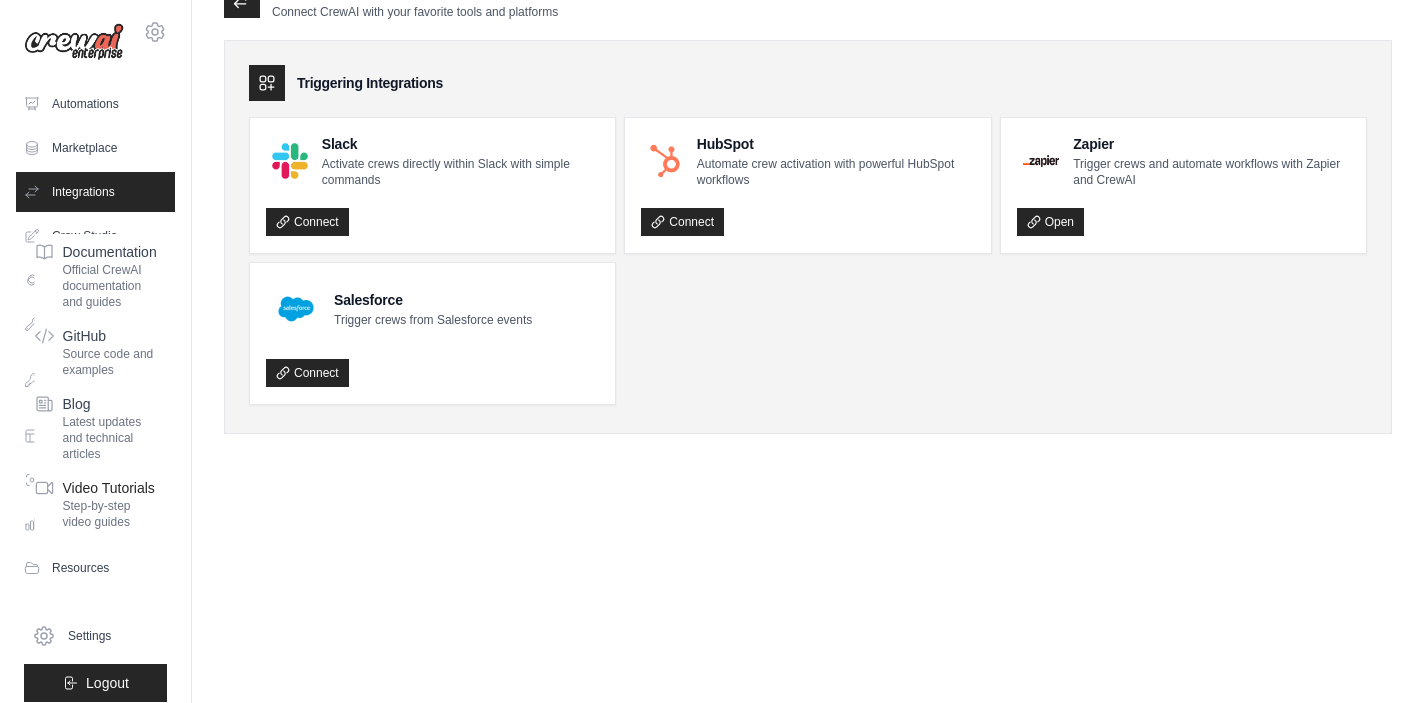 scroll, scrollTop: 0, scrollLeft: 0, axis: both 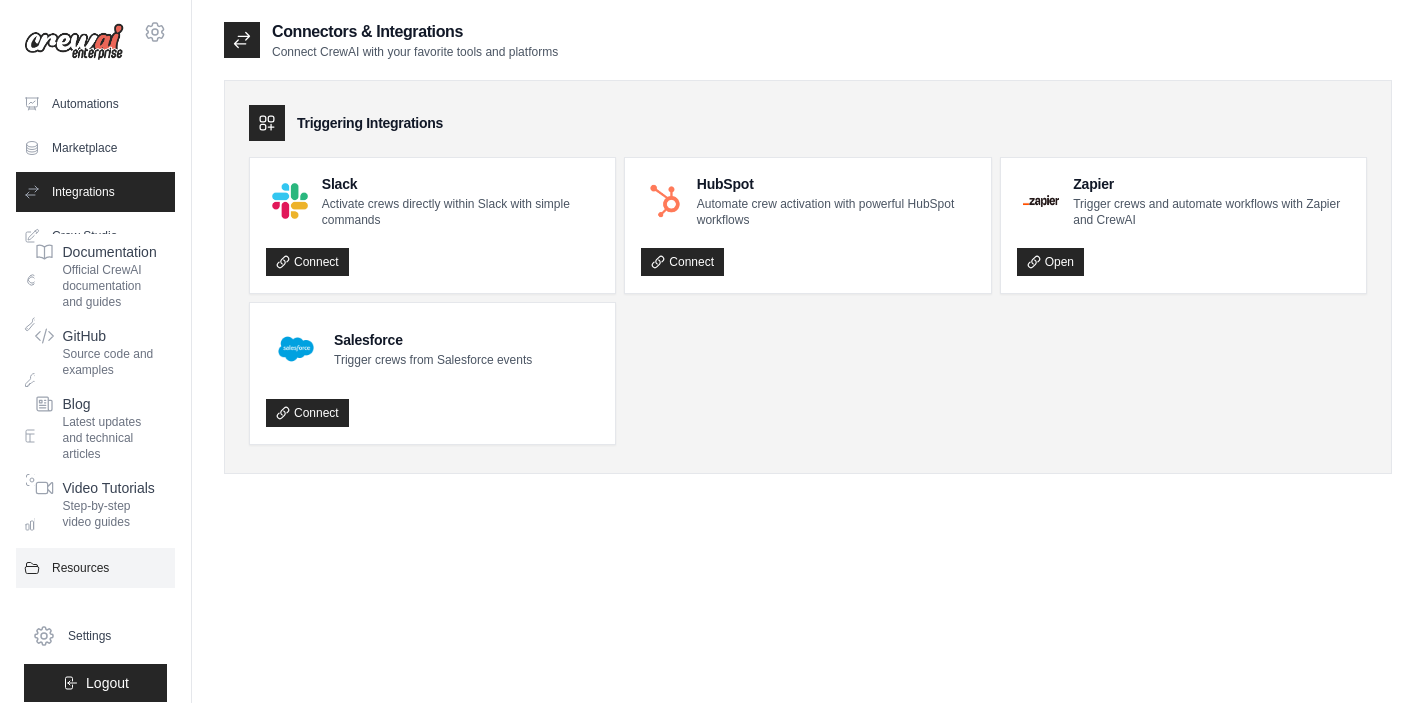click on "Resources" at bounding box center (95, 568) 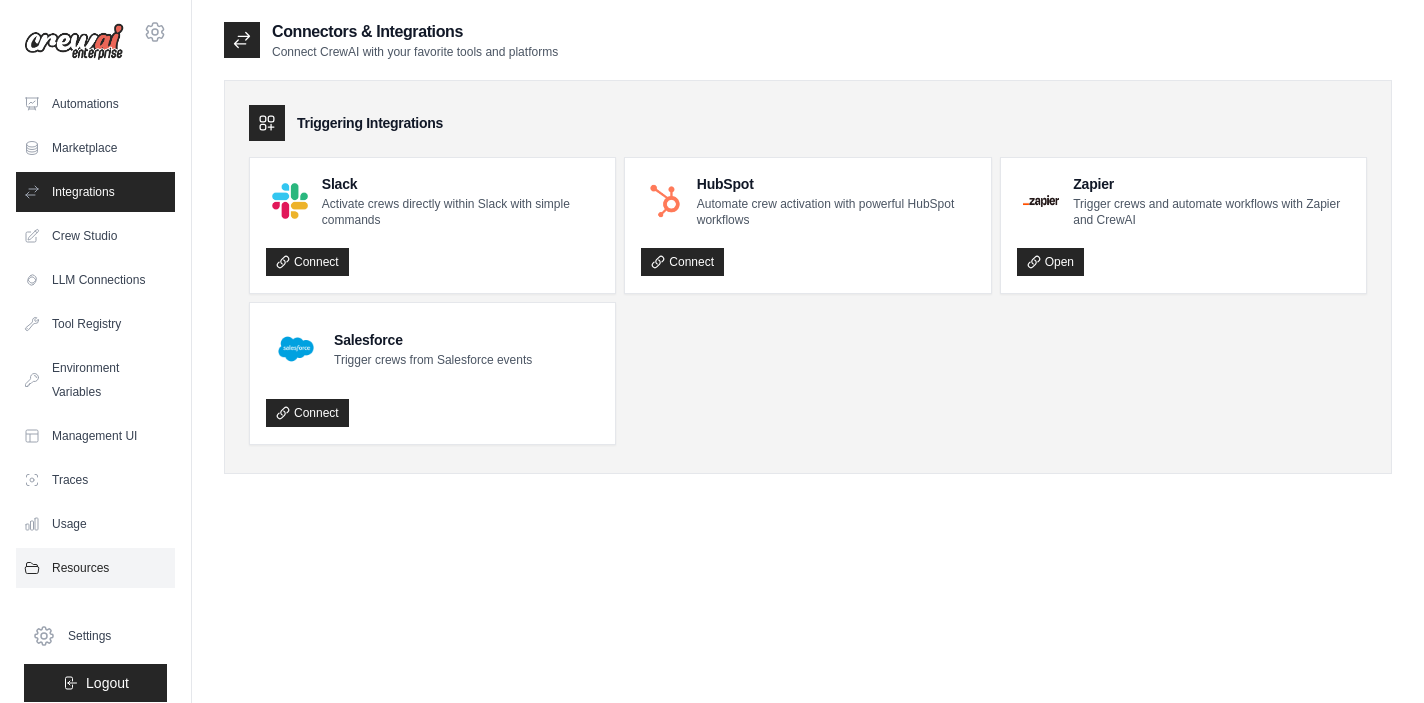 click on "Resources" at bounding box center [95, 568] 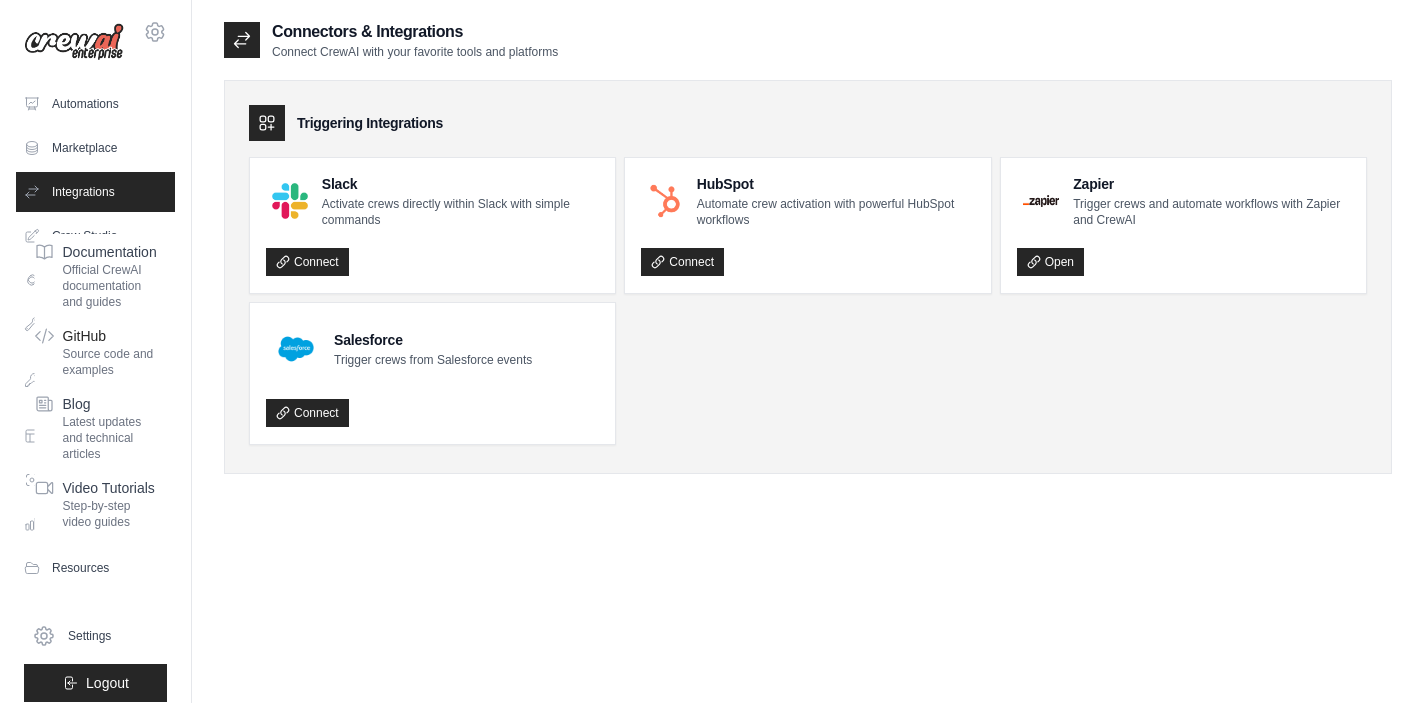 click on "GitHub" at bounding box center [110, 336] 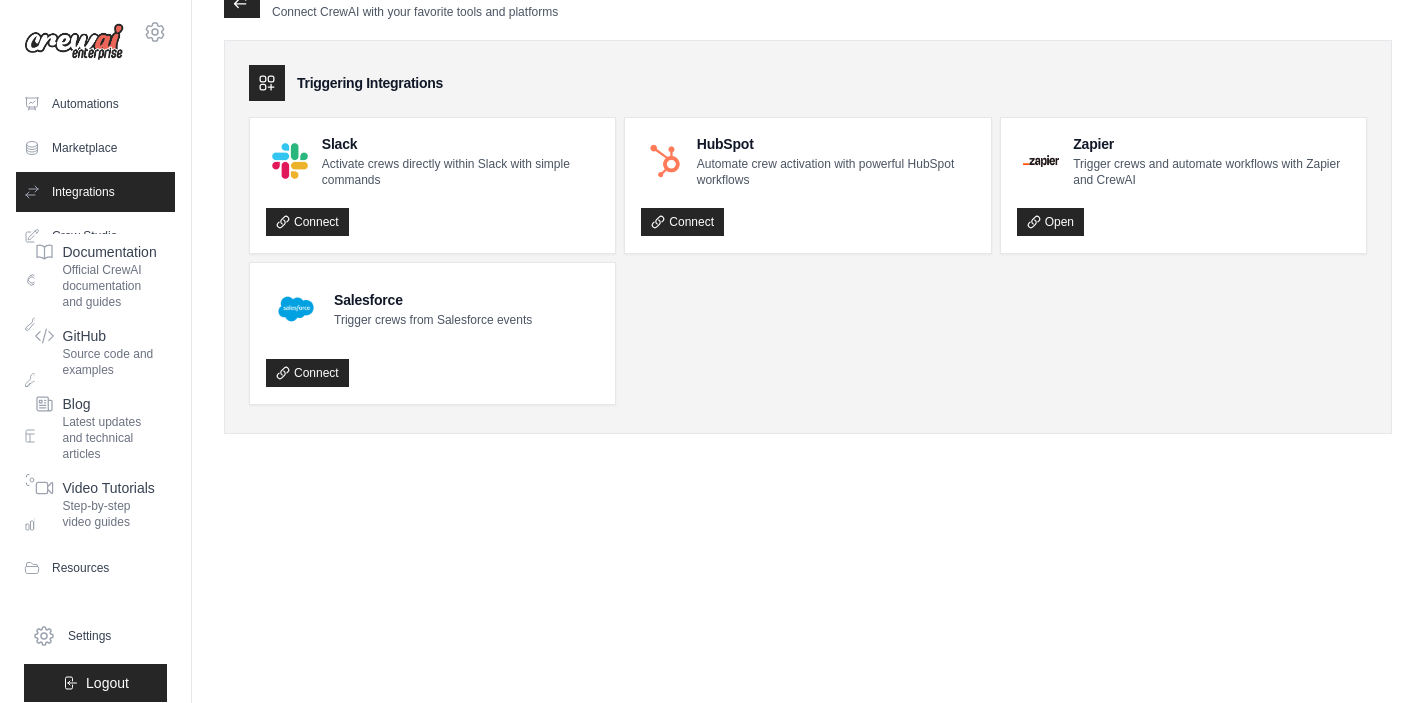 scroll, scrollTop: 0, scrollLeft: 0, axis: both 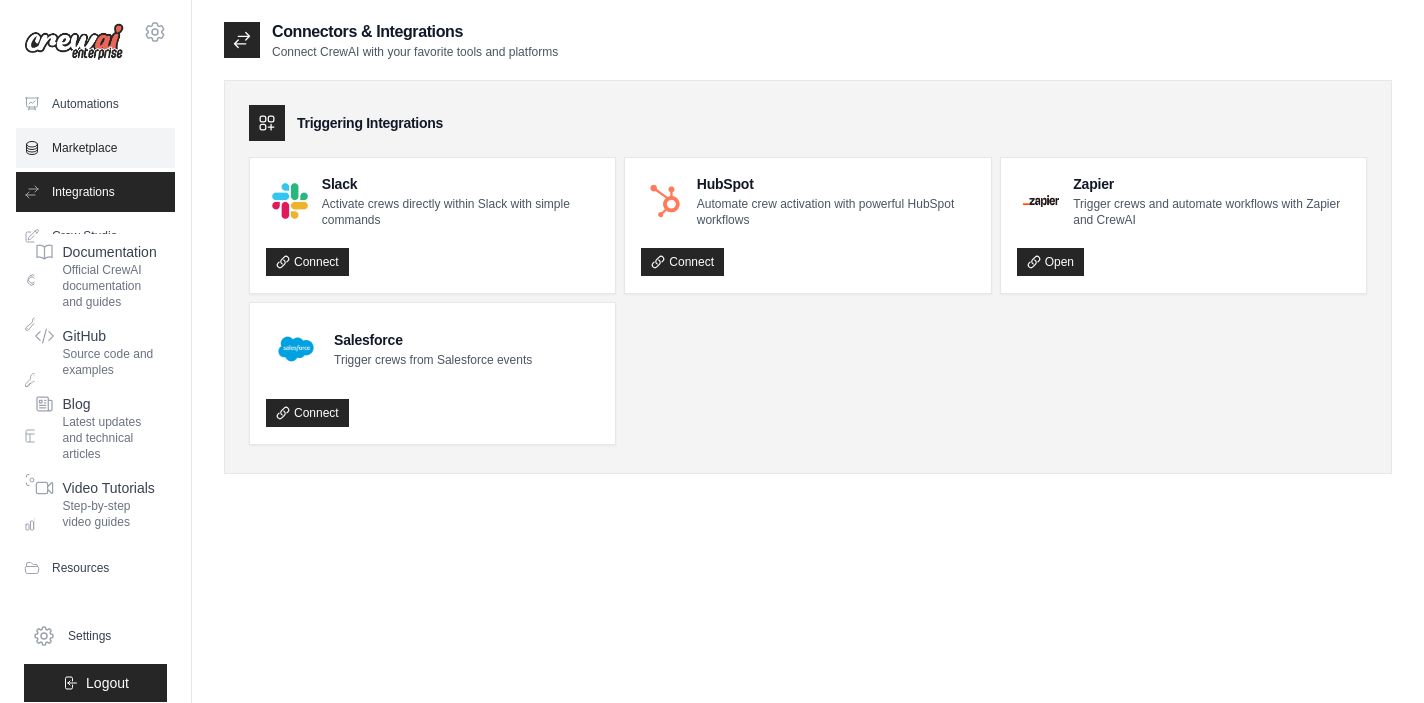 click on "Marketplace" at bounding box center [95, 148] 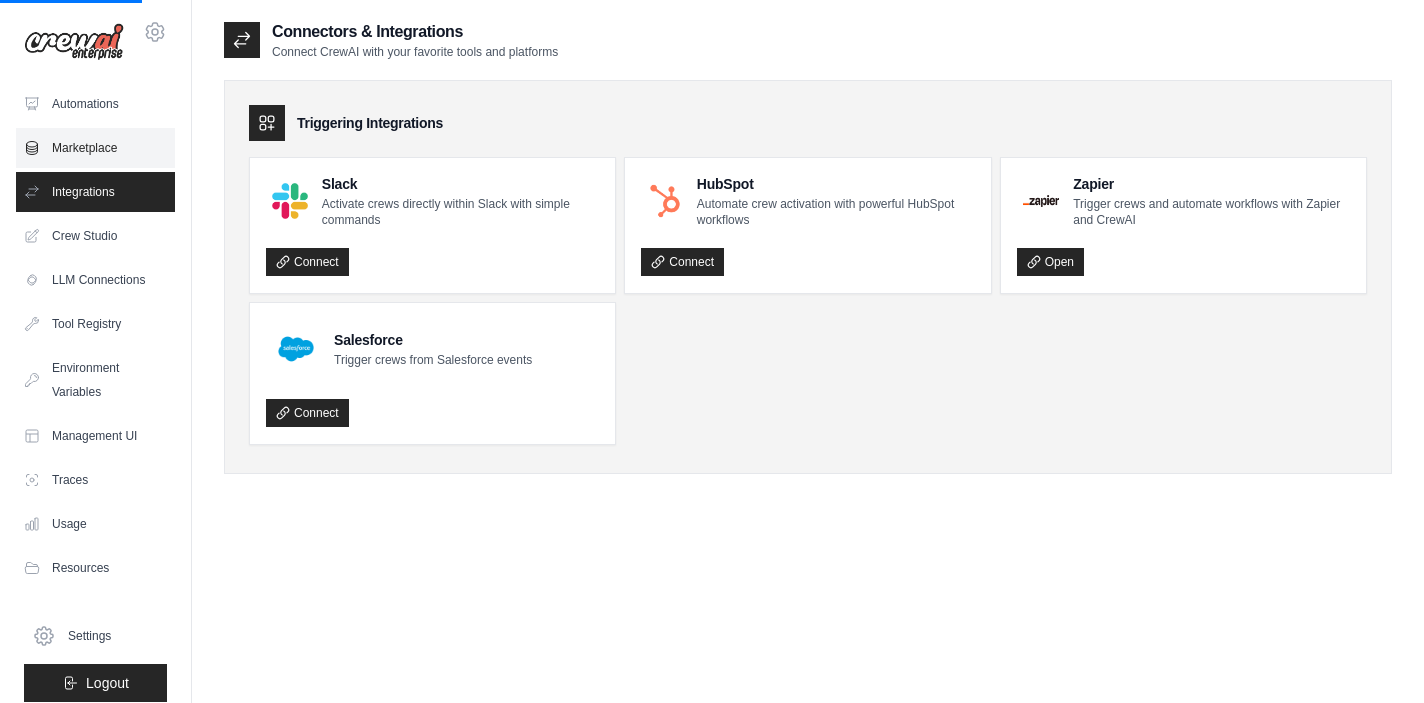 click on "Marketplace" at bounding box center [95, 148] 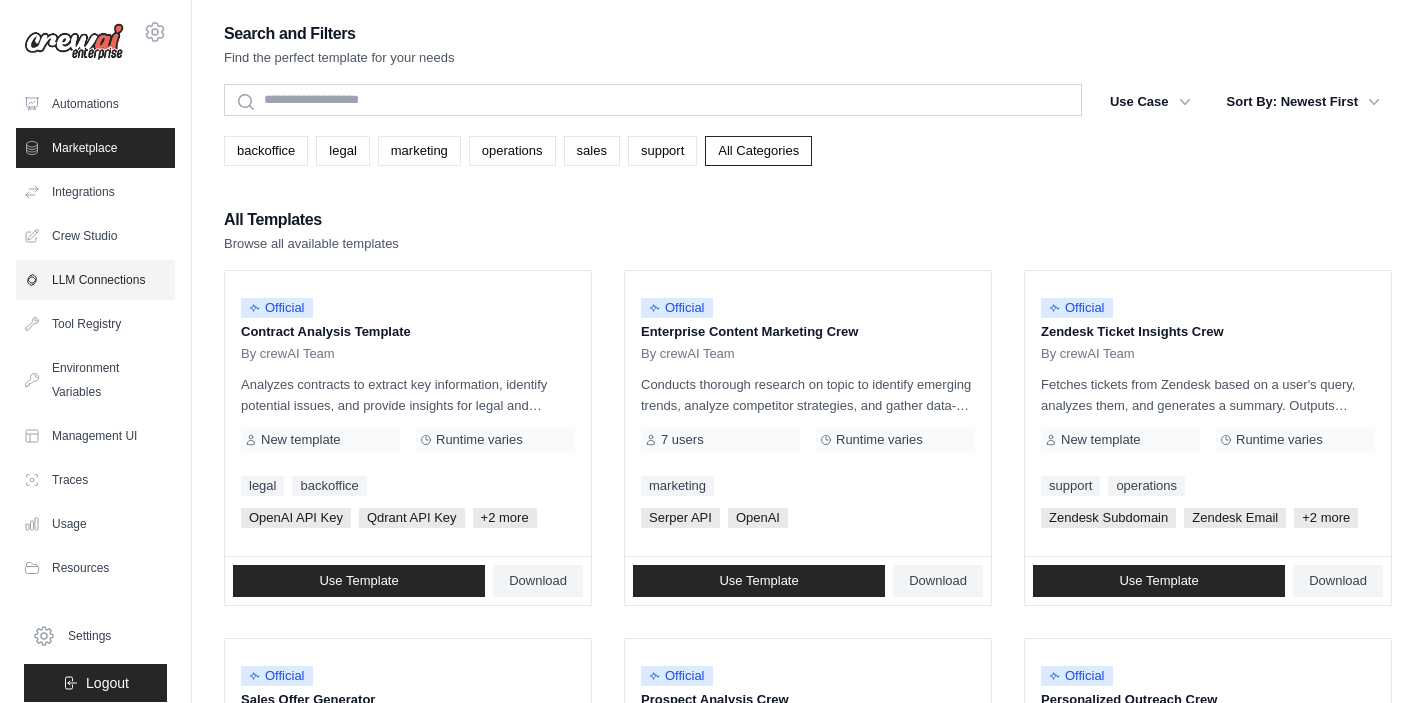 click on "LLM Connections" at bounding box center (95, 280) 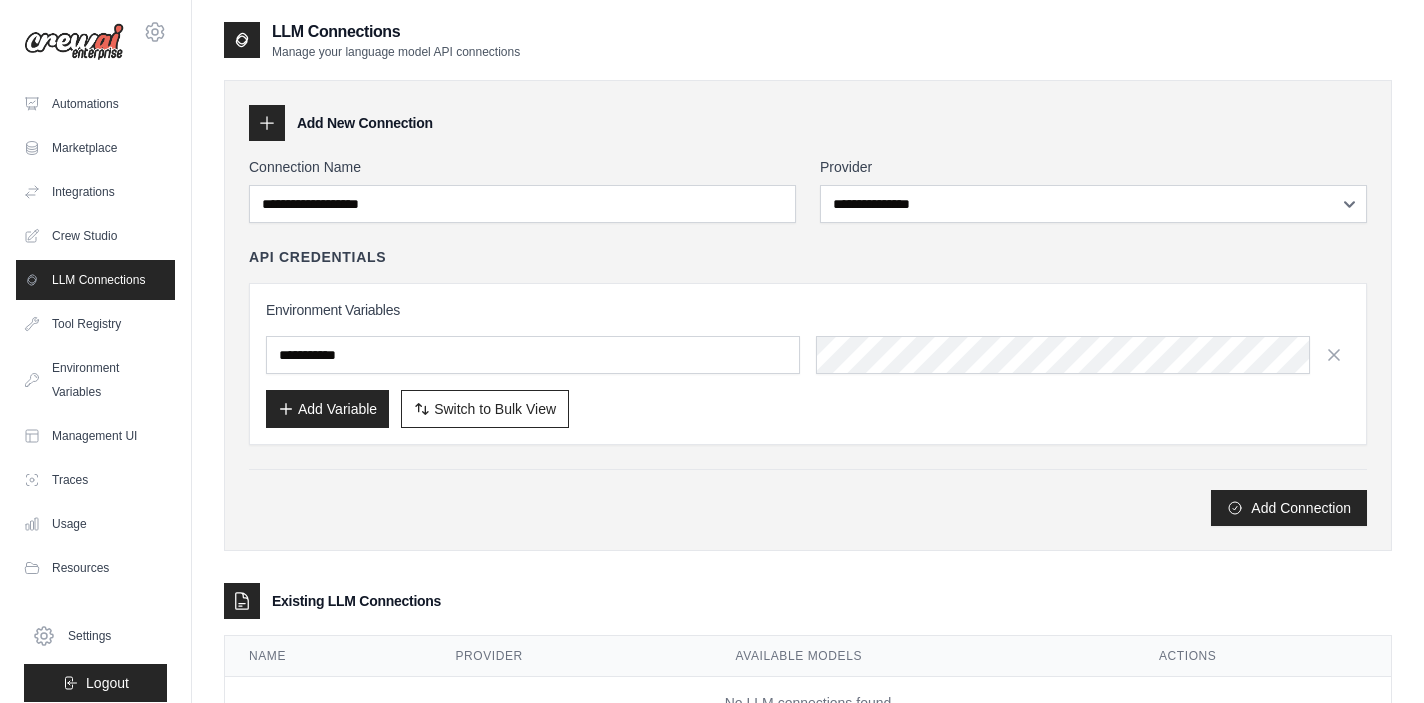 click on "**********" at bounding box center [808, 341] 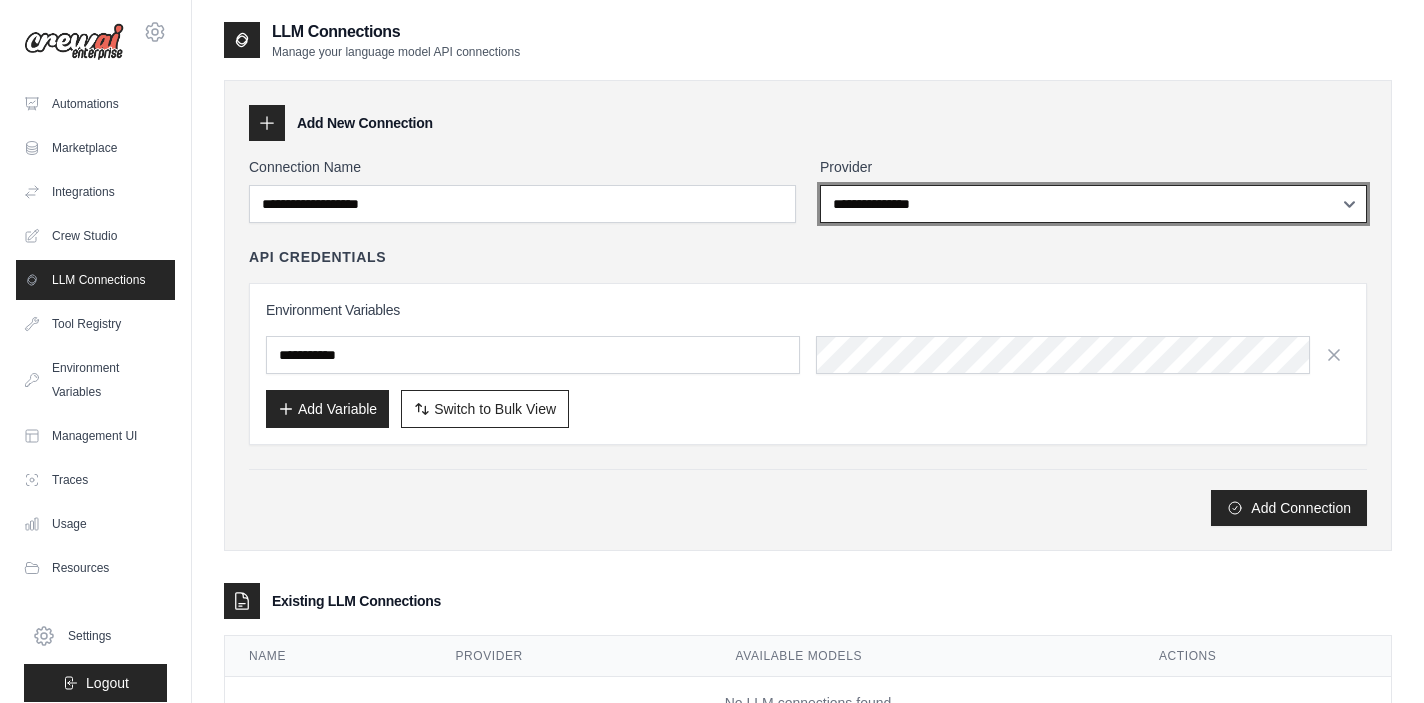 click on "**********" at bounding box center (1093, 204) 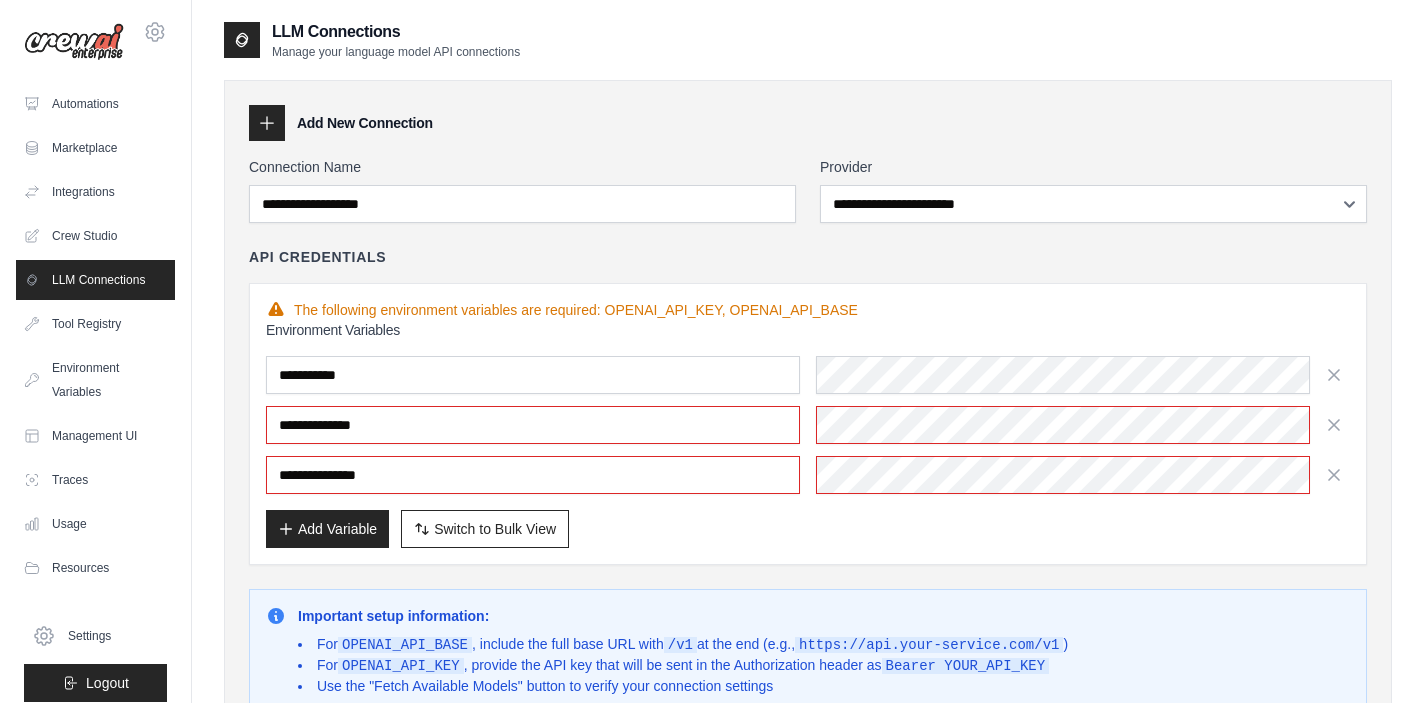 click on "**********" at bounding box center (1093, 190) 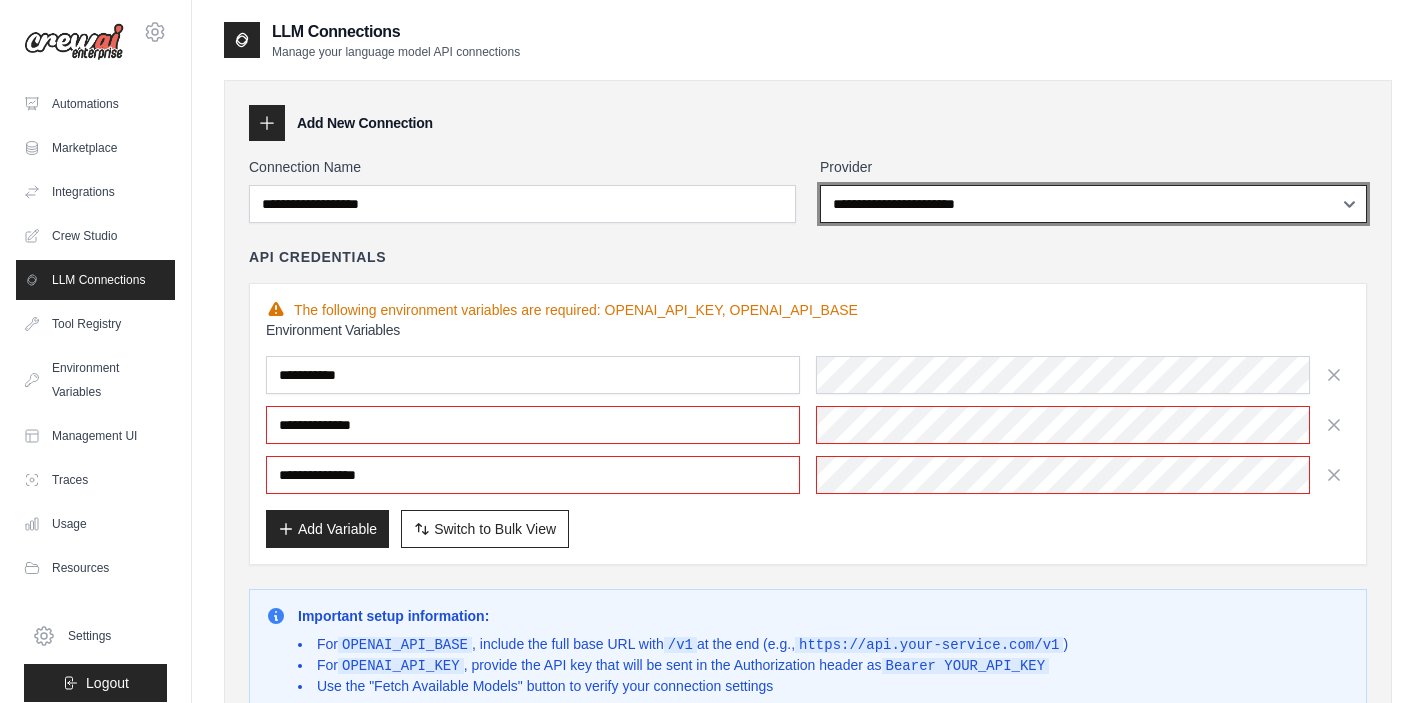 click on "**********" at bounding box center (1093, 204) 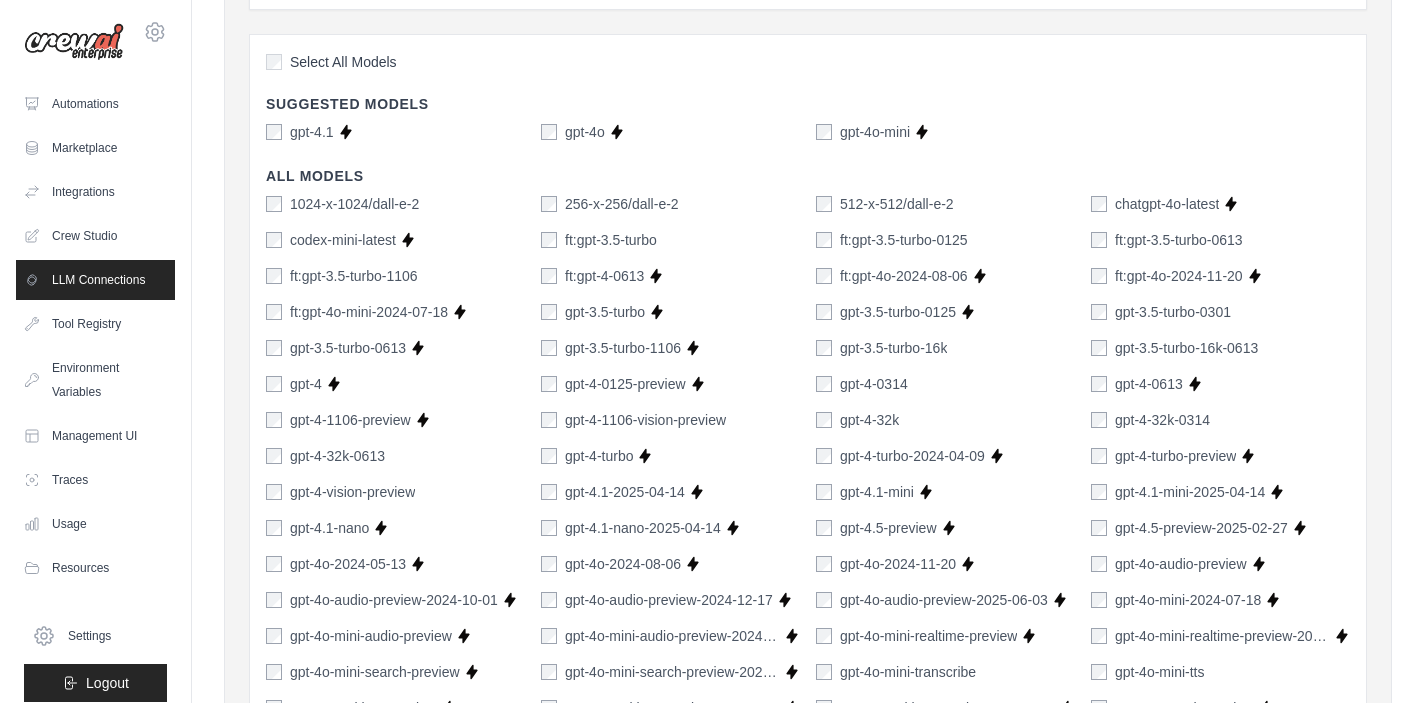 scroll, scrollTop: 1374, scrollLeft: 0, axis: vertical 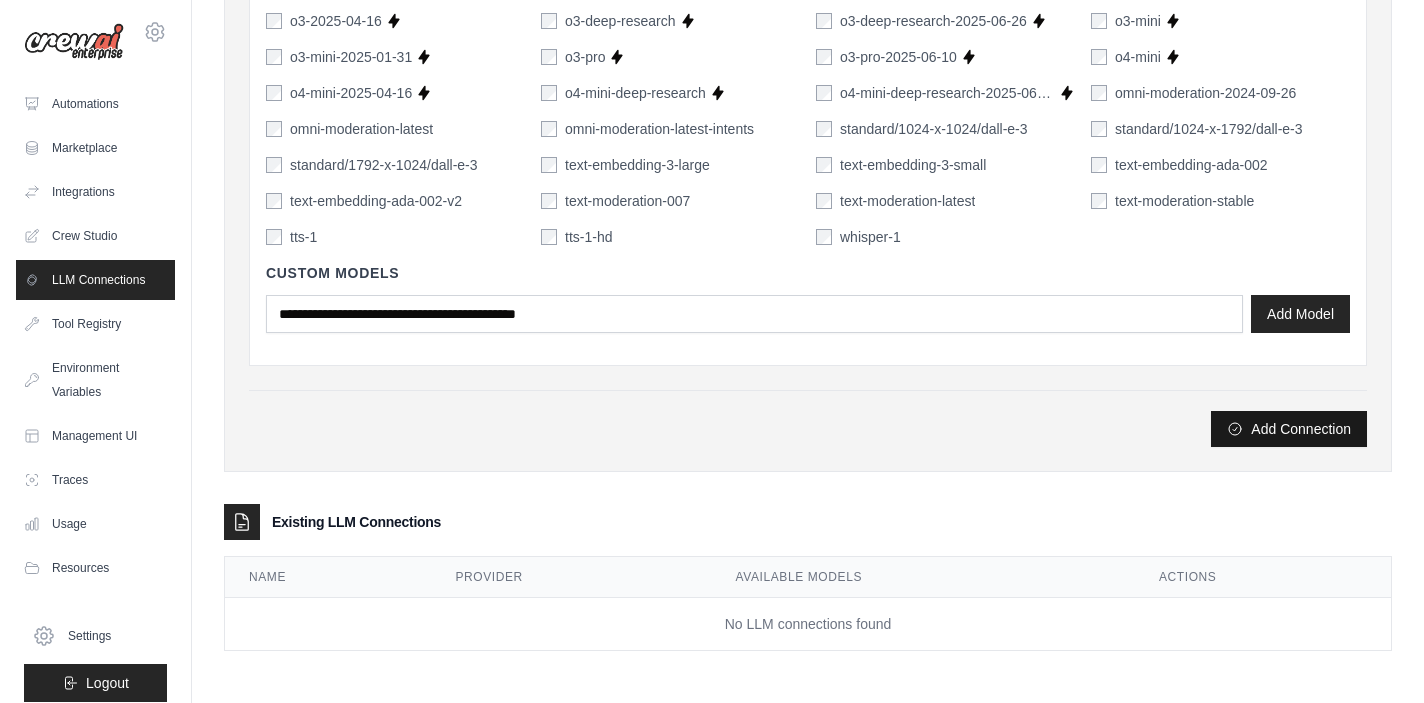 click on "Add Connection" at bounding box center [1289, 429] 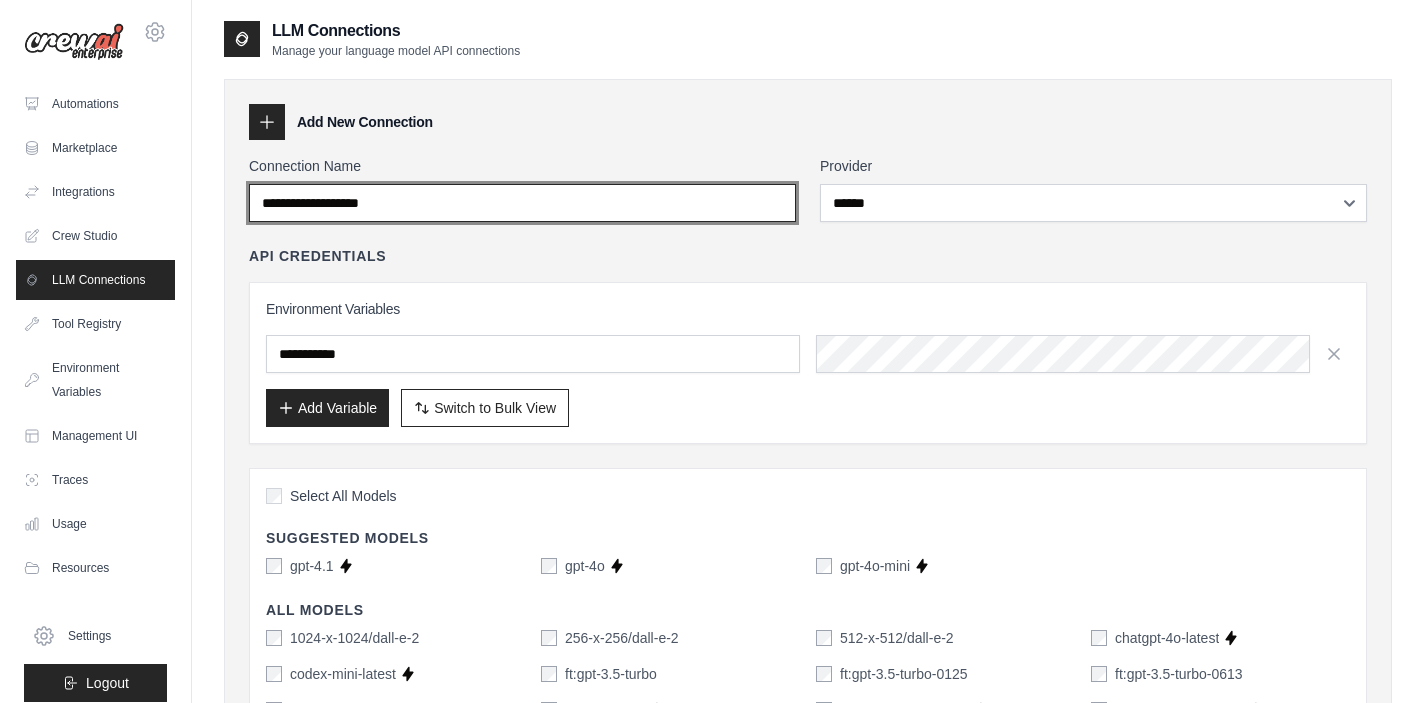 scroll, scrollTop: 0, scrollLeft: 0, axis: both 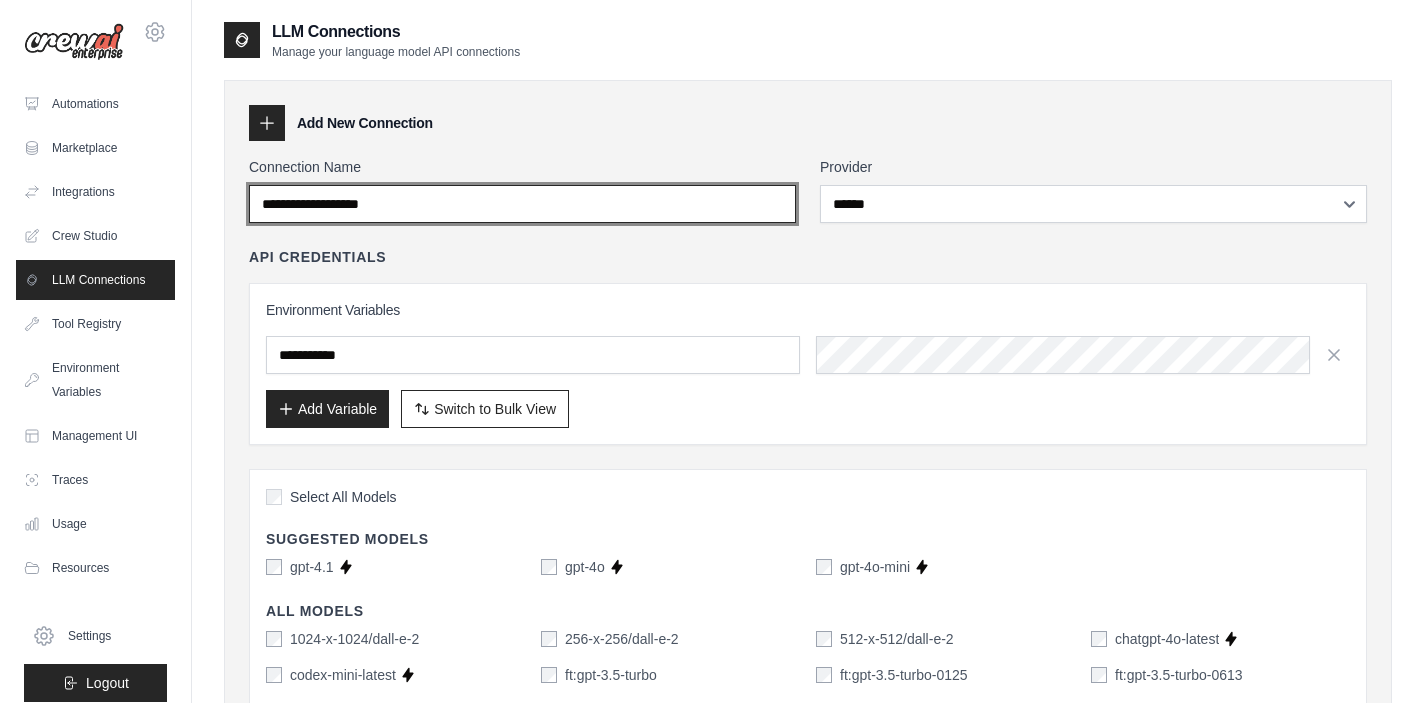 type on "*" 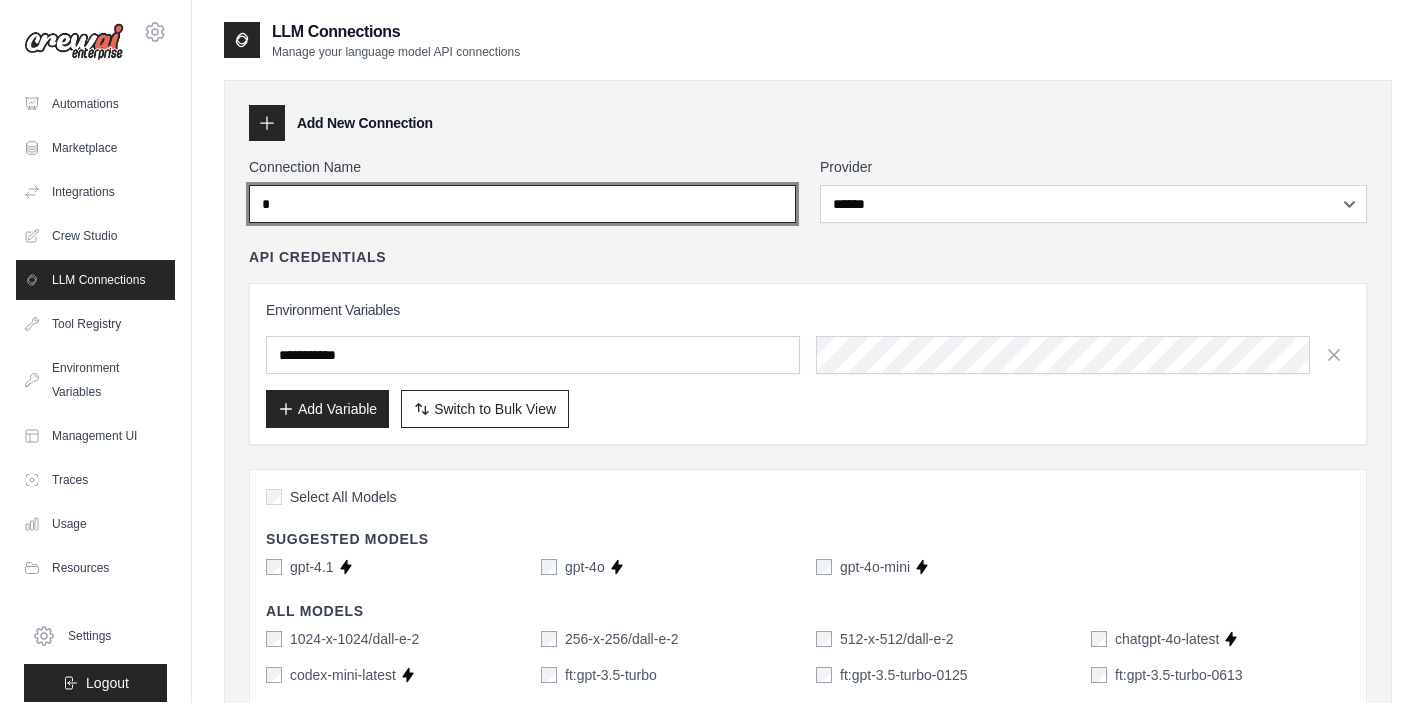 type 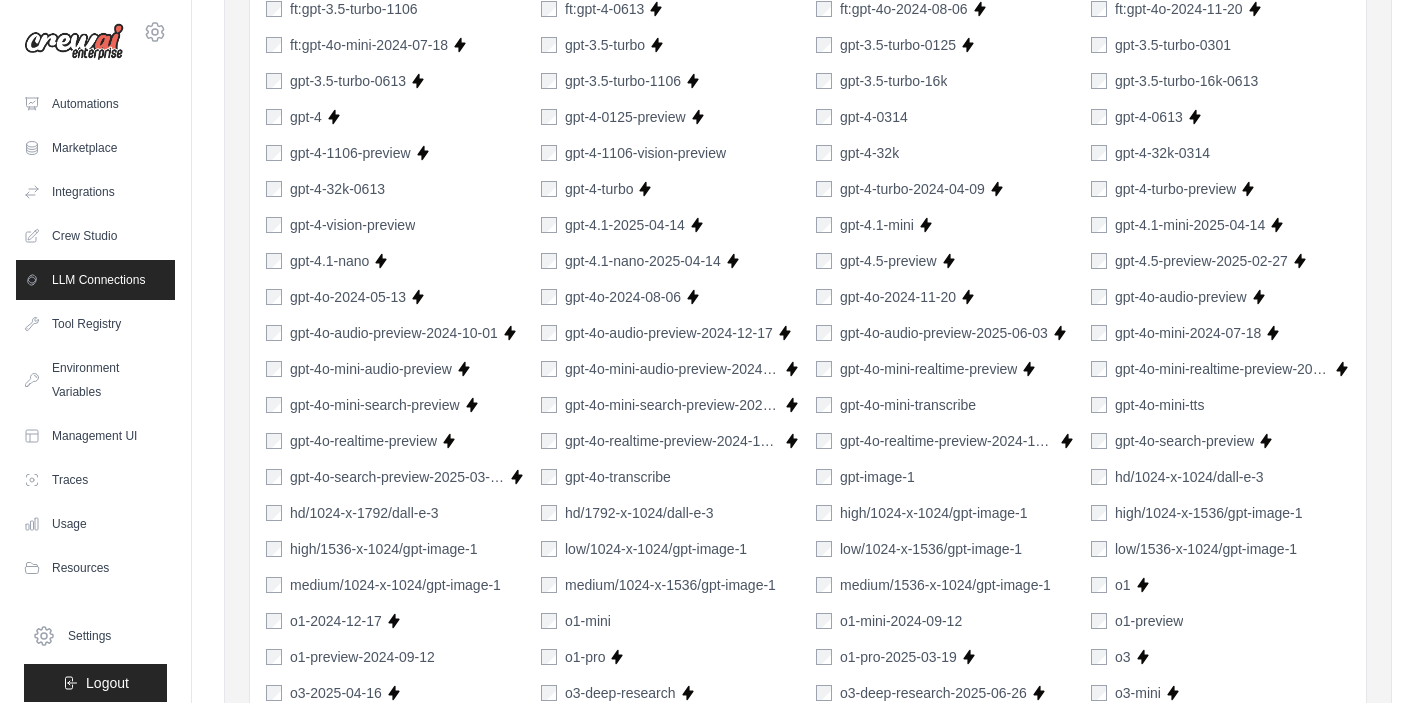 click on "1024-x-1024/dall-e-2 256-x-256/dall-e-2 512-x-512/dall-e-2 chatgpt-4o-latest
Supports Crew Studio codex-mini-latest
Supports Crew Studio ft:gpt-3.5-turbo ft:gpt-3.5-turbo-0125 ft:gpt-3.5-turbo-0613 ft:gpt-3.5-turbo-1106 ft:gpt-4-0613
Supports Crew Studio ft:gpt-4o-2024-08-06
Supports Crew Studio ft:gpt-4o-2024-11-20
Supports Crew Studio ft:gpt-4o-mini-2024-07-18
Supports Crew Studio gpt-3.5-turbo
Supports Crew Studio gpt-3.5-turbo-0125
Supports Crew Studio gpt-3.5-turbo-0301 gpt-3.5-turbo-0613
Supports Crew Studio gpt-3.5-turbo-1106
Supports Crew Studio gpt-3.5-turbo-16k gpt-3.5-turbo-16k-0613 gpt-4
Supports Crew Studio gpt-4-0125-preview" at bounding box center (808, 423) 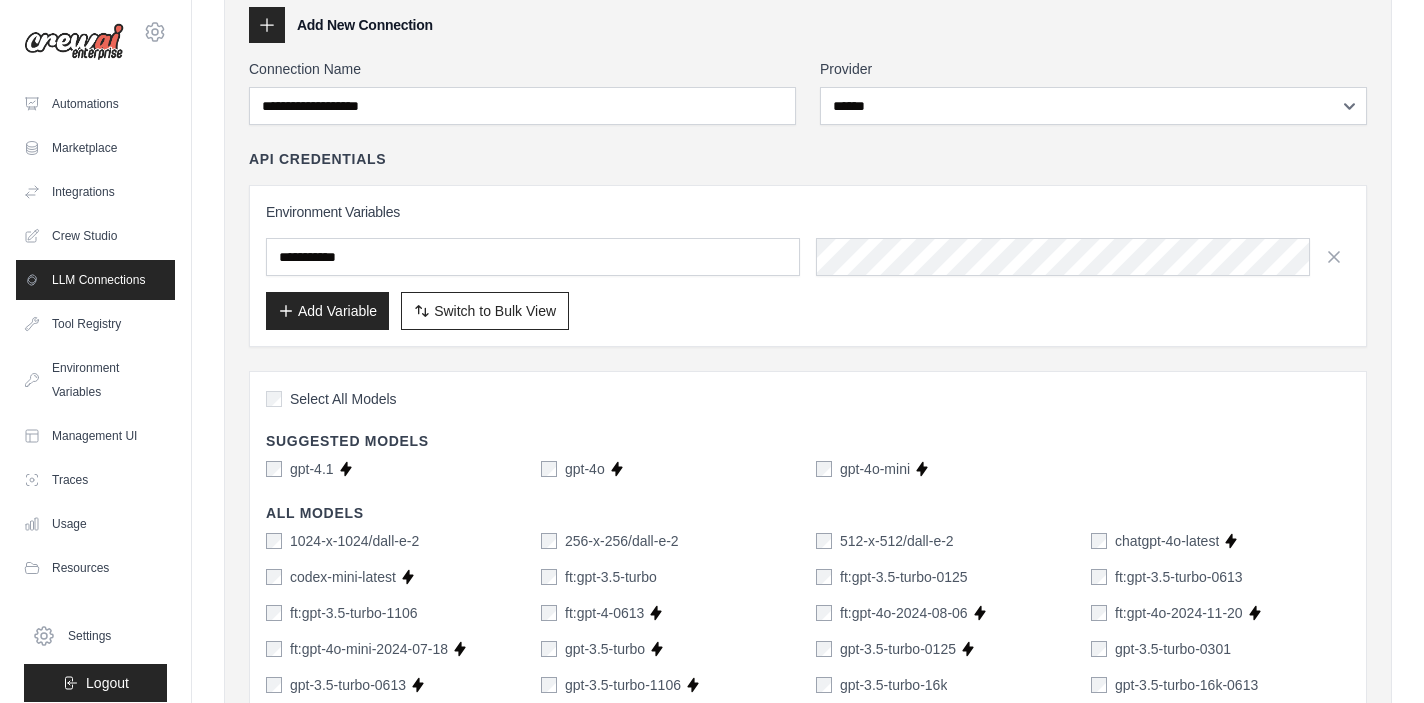 scroll, scrollTop: 0, scrollLeft: 0, axis: both 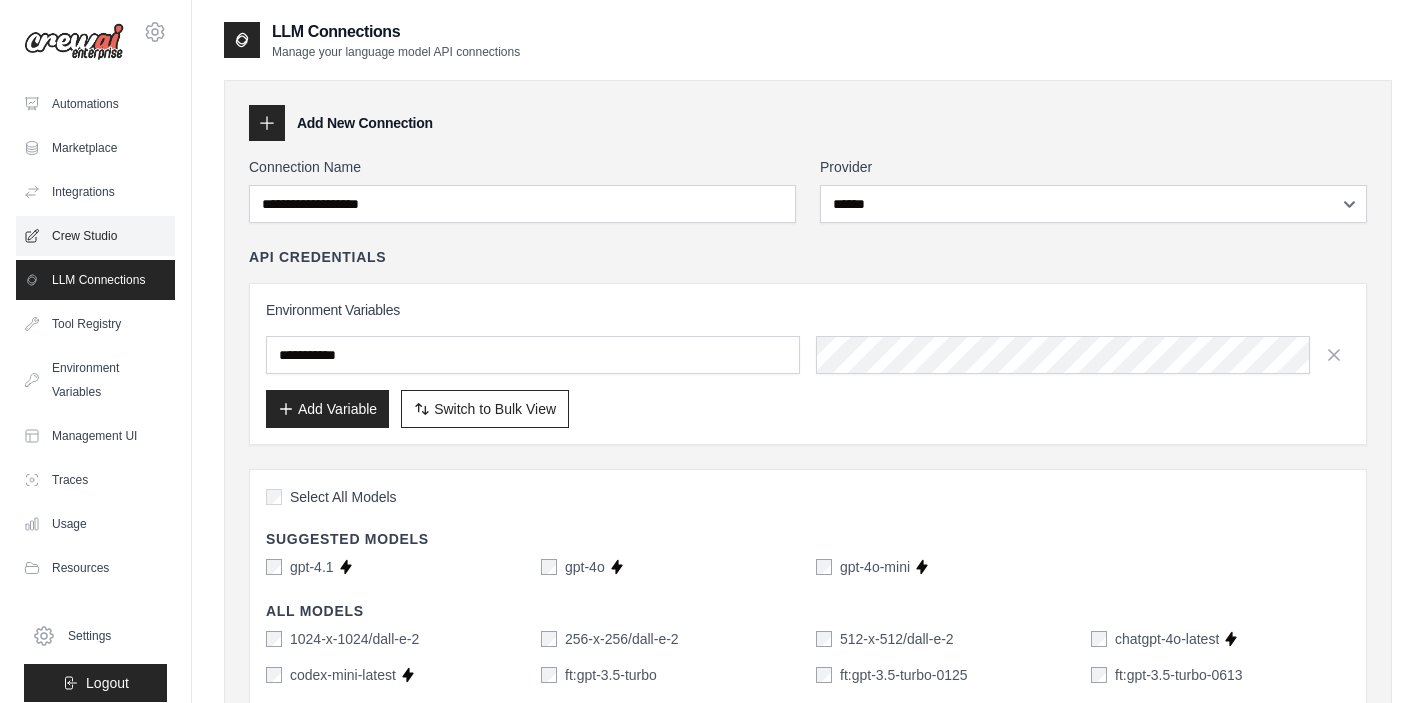click on "Crew Studio" at bounding box center [95, 236] 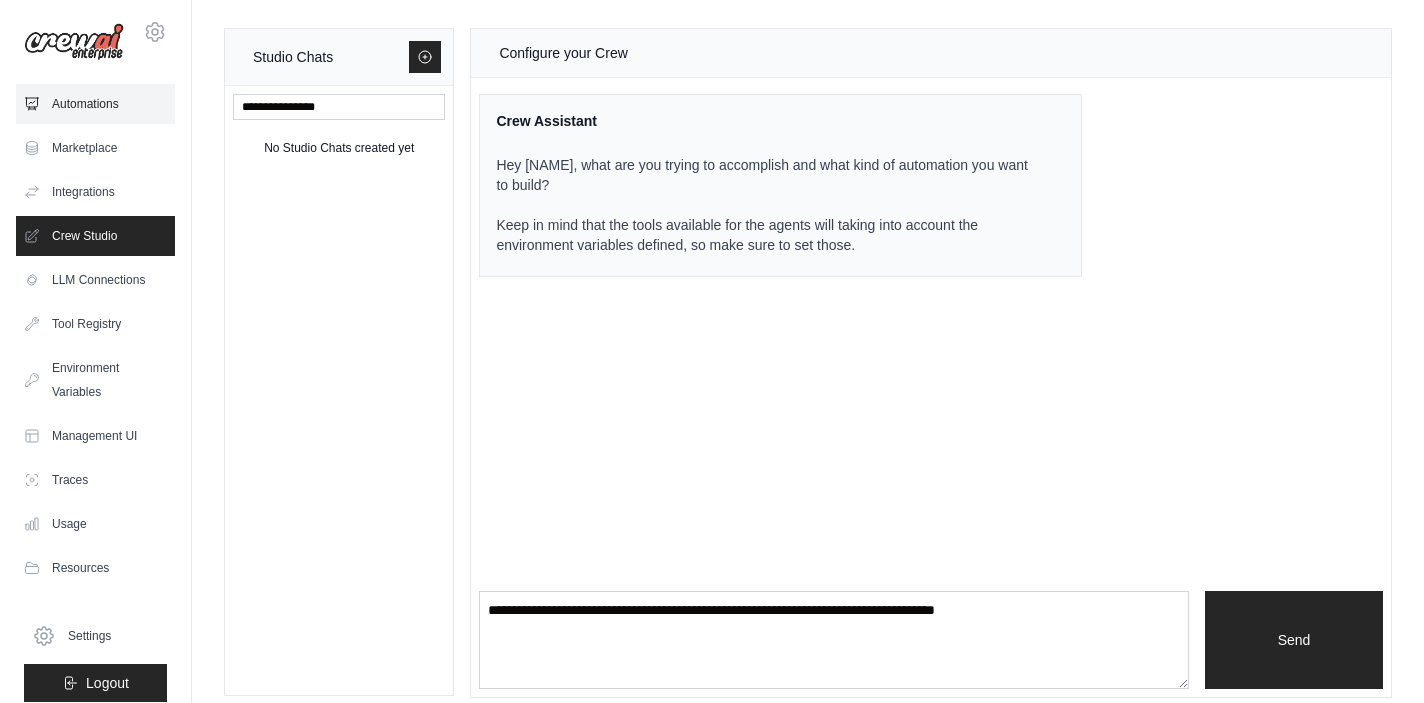 click on "Automations" at bounding box center (95, 104) 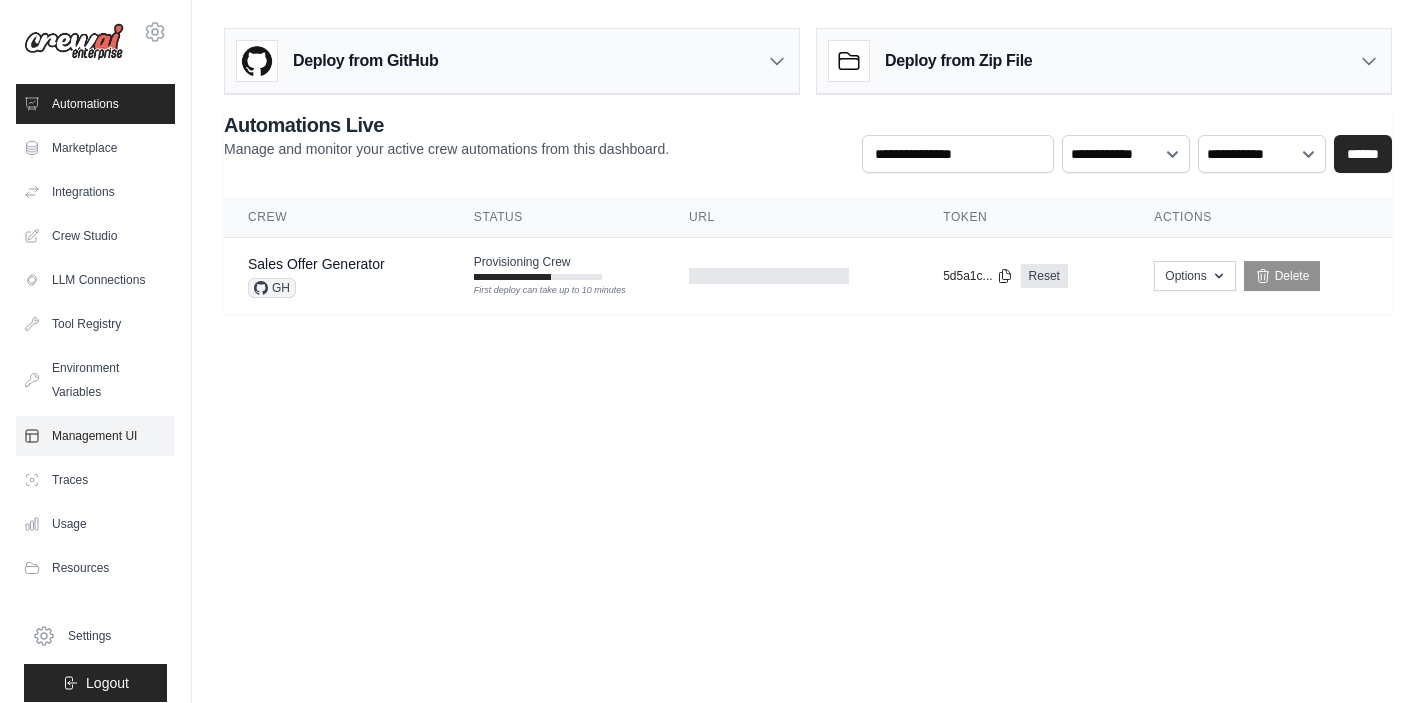 scroll, scrollTop: 15, scrollLeft: 0, axis: vertical 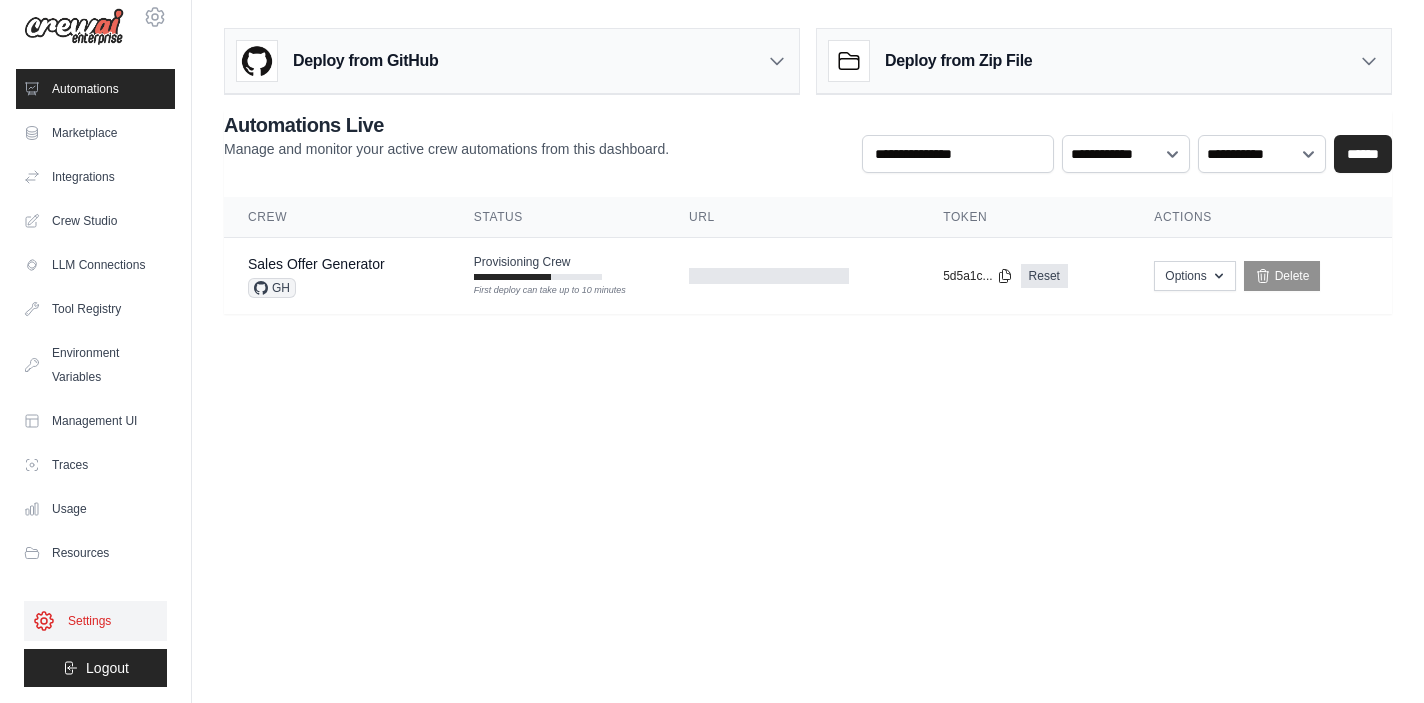 click on "Settings" at bounding box center [95, 621] 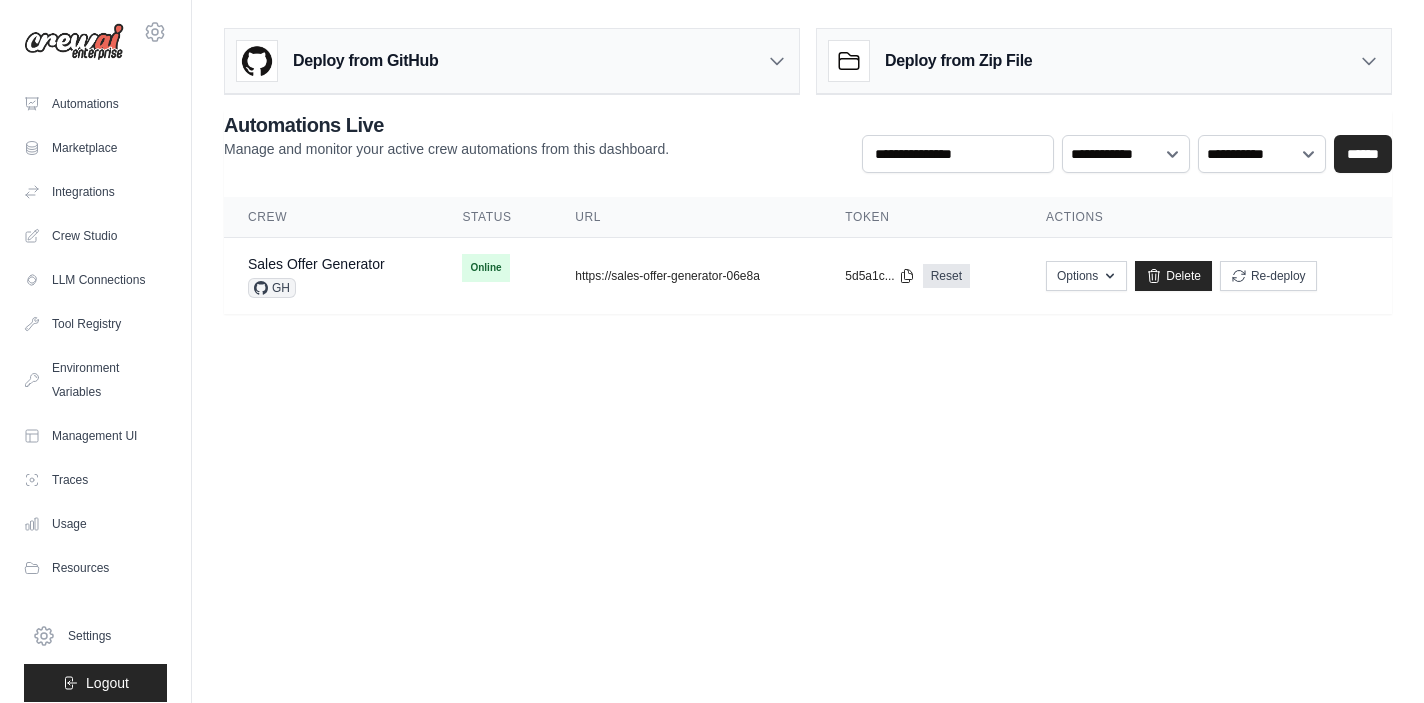 scroll, scrollTop: 0, scrollLeft: 0, axis: both 